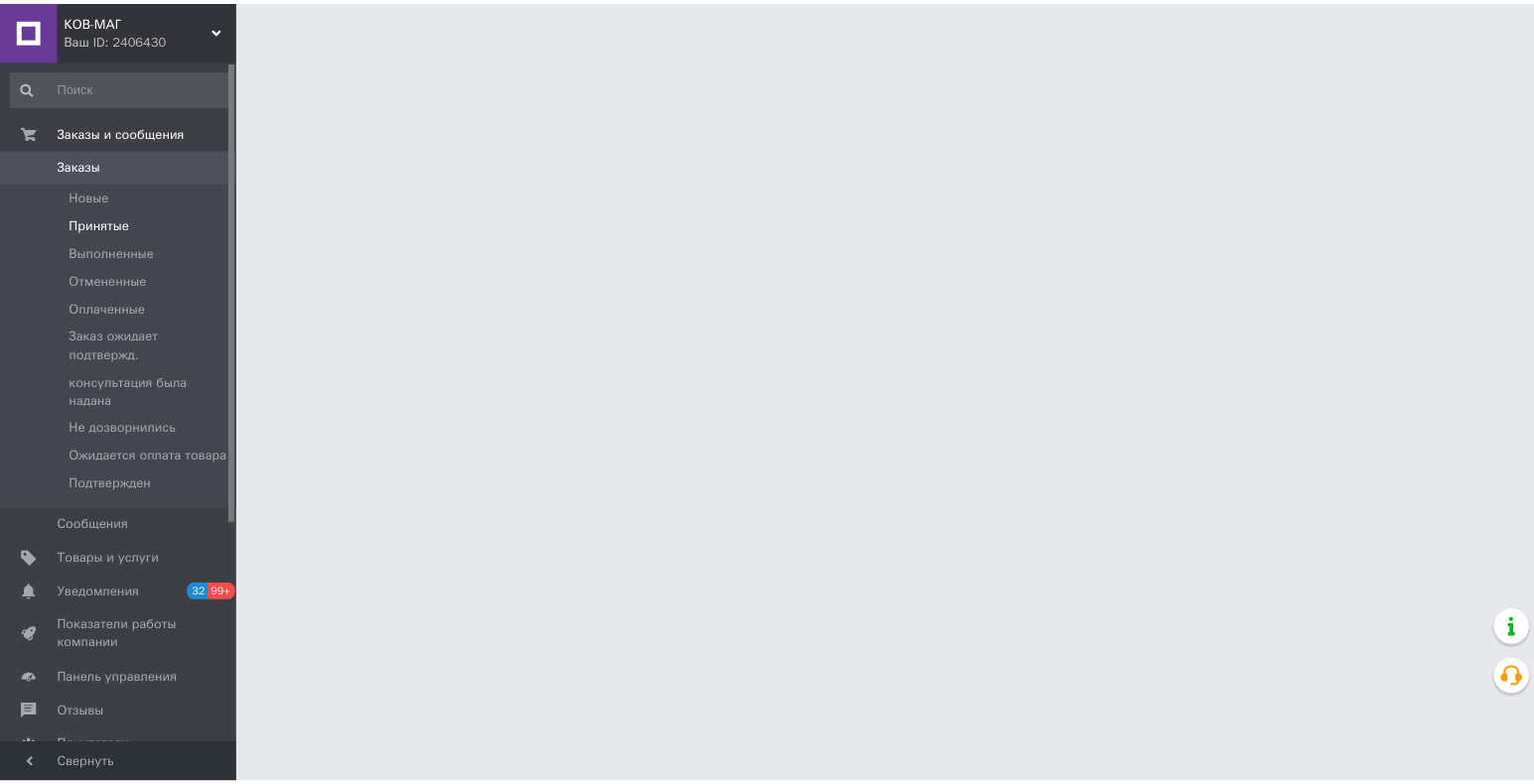 scroll, scrollTop: 0, scrollLeft: 0, axis: both 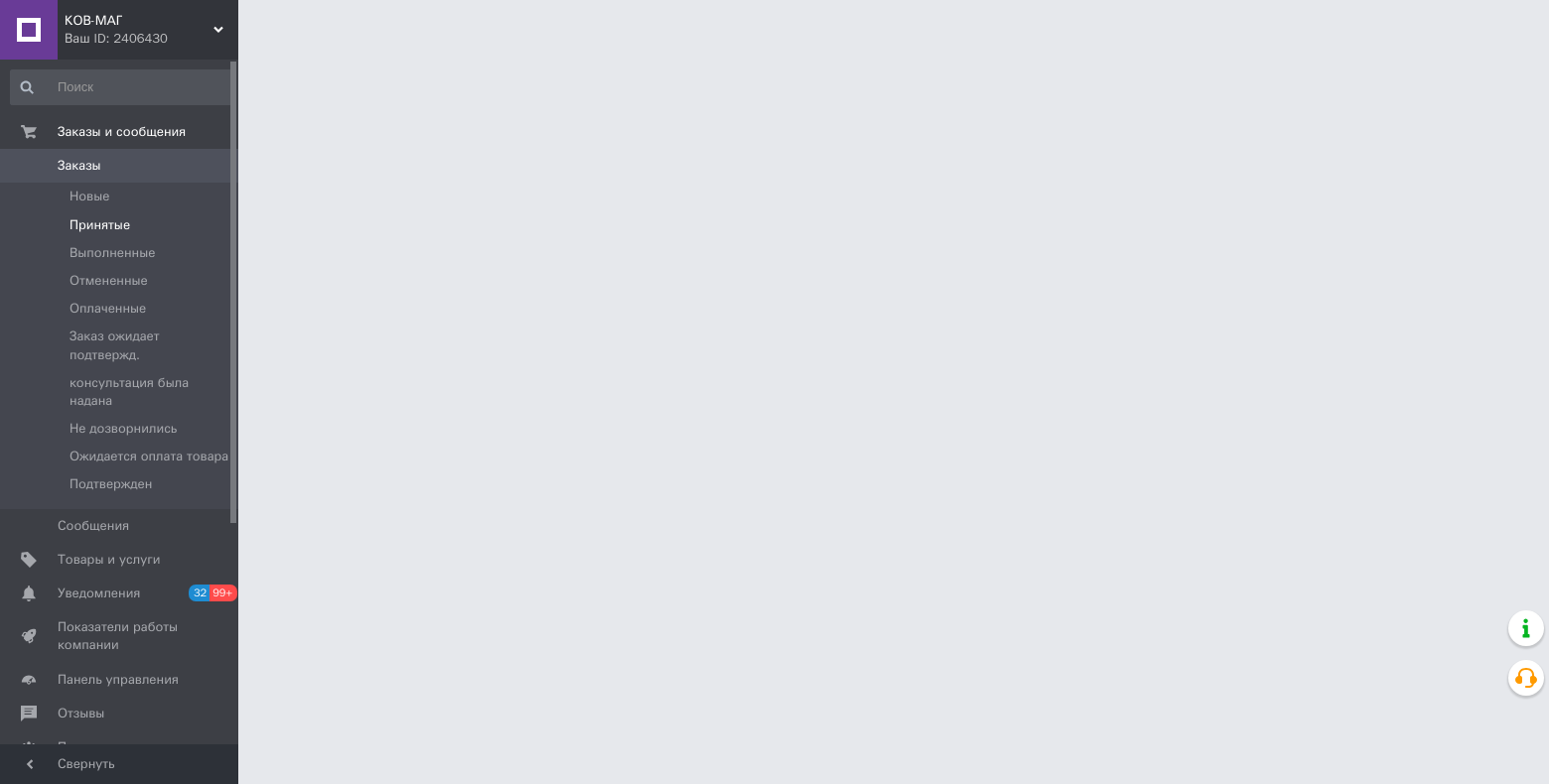 click on "Принятые" at bounding box center (99, 225) 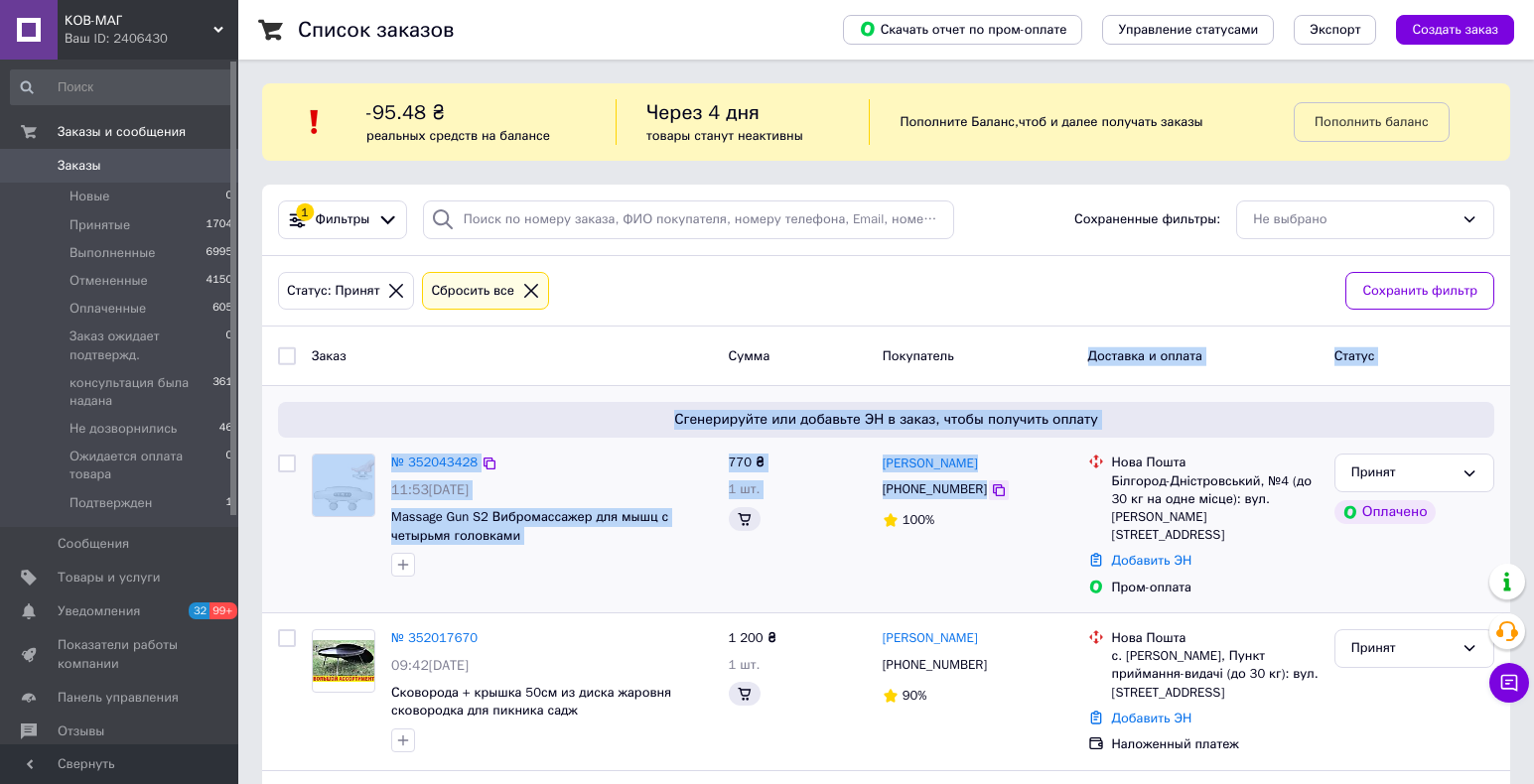 drag, startPoint x: 982, startPoint y: 364, endPoint x: 990, endPoint y: 482, distance: 118.27088 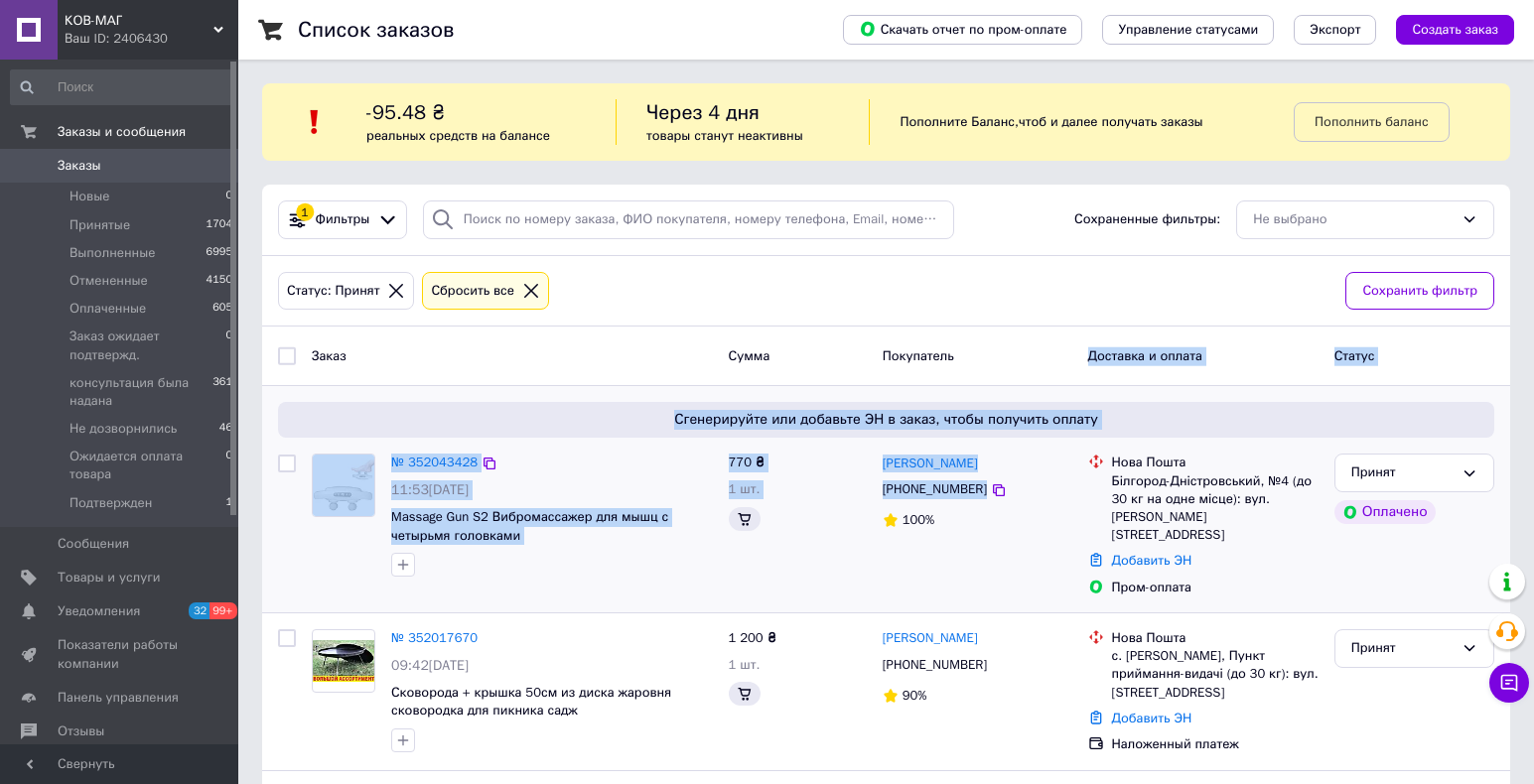 click on "[PERSON_NAME]" at bounding box center [977, 462] 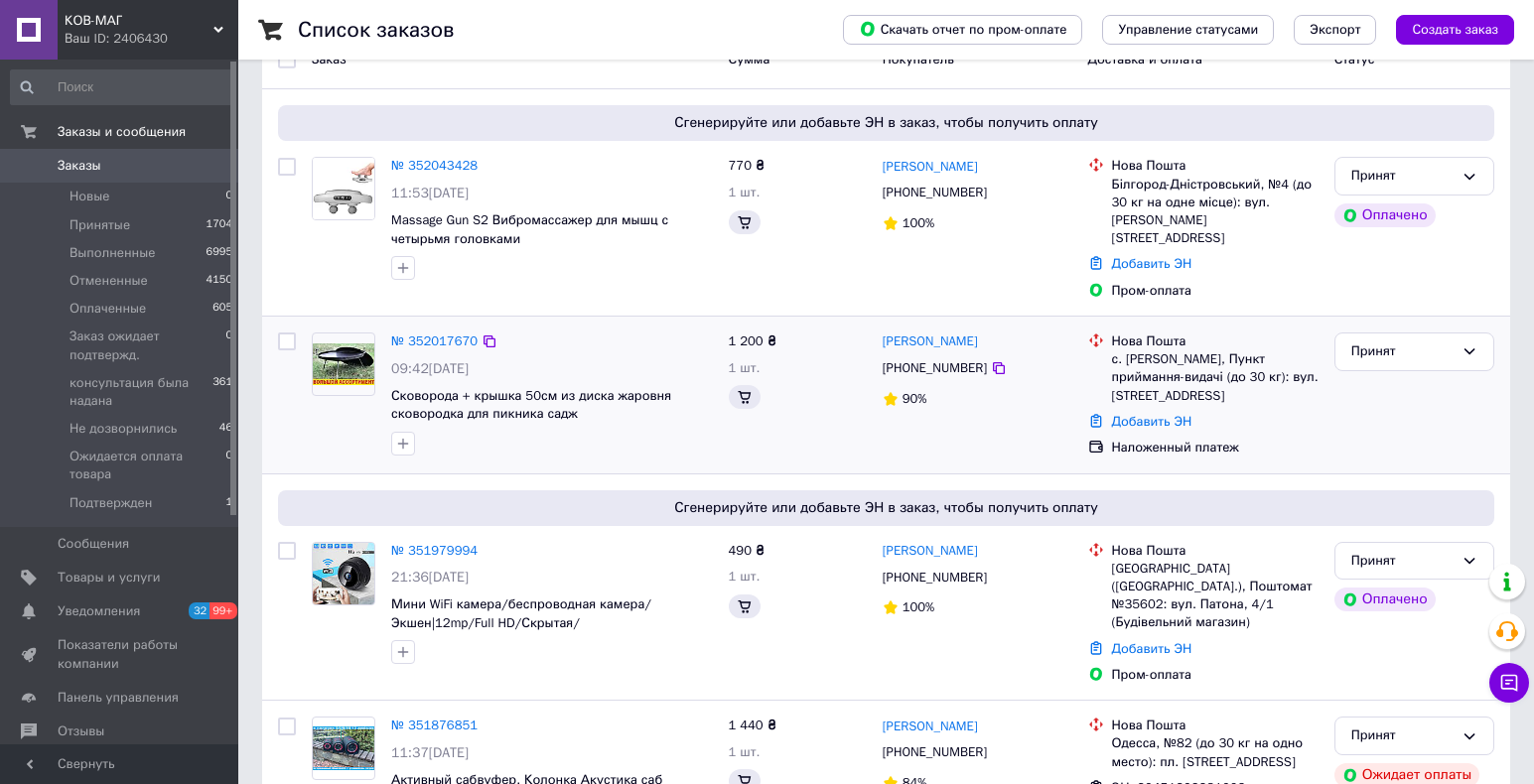 scroll, scrollTop: 298, scrollLeft: 0, axis: vertical 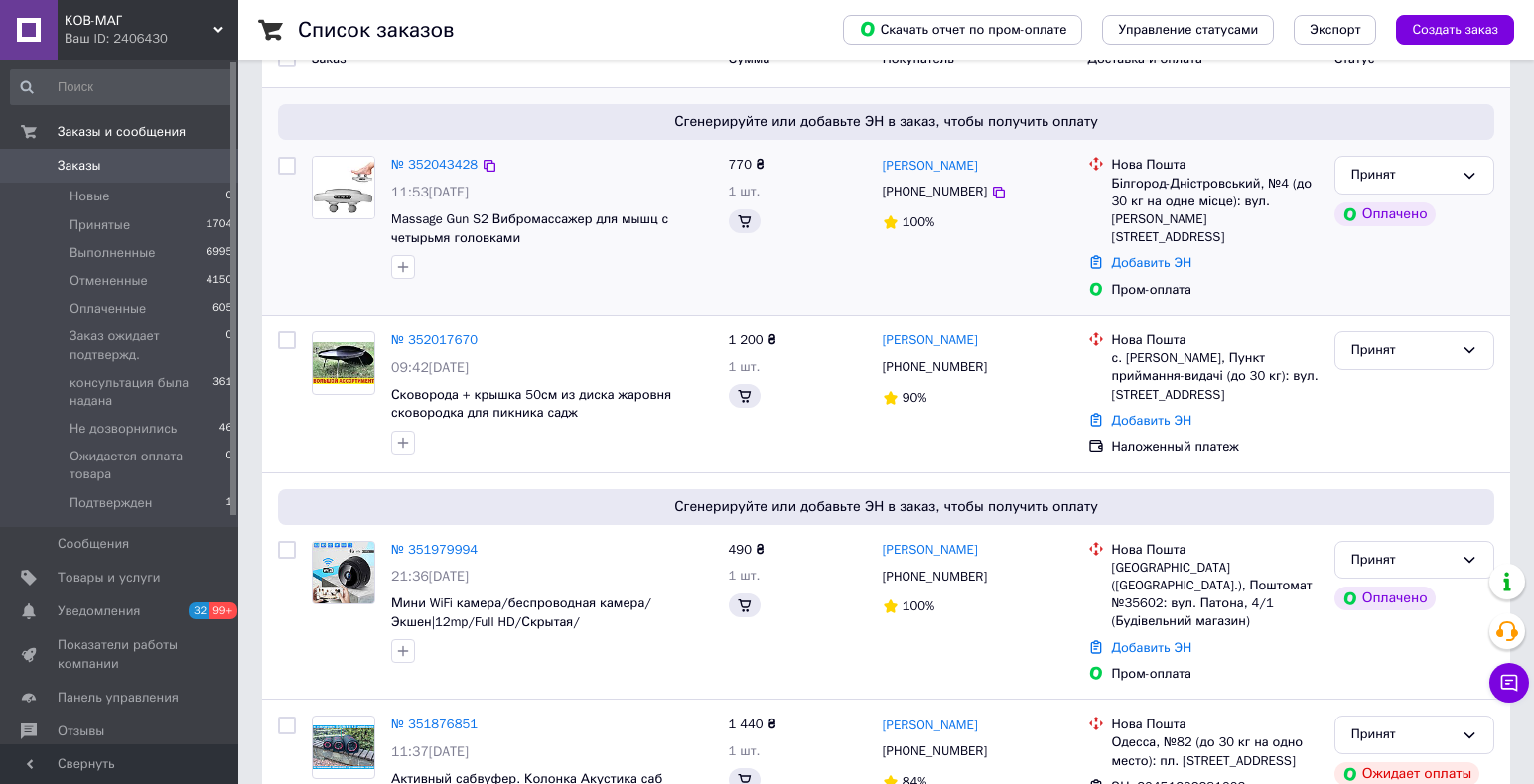 drag, startPoint x: 1011, startPoint y: 172, endPoint x: 881, endPoint y: 173, distance: 130.00385 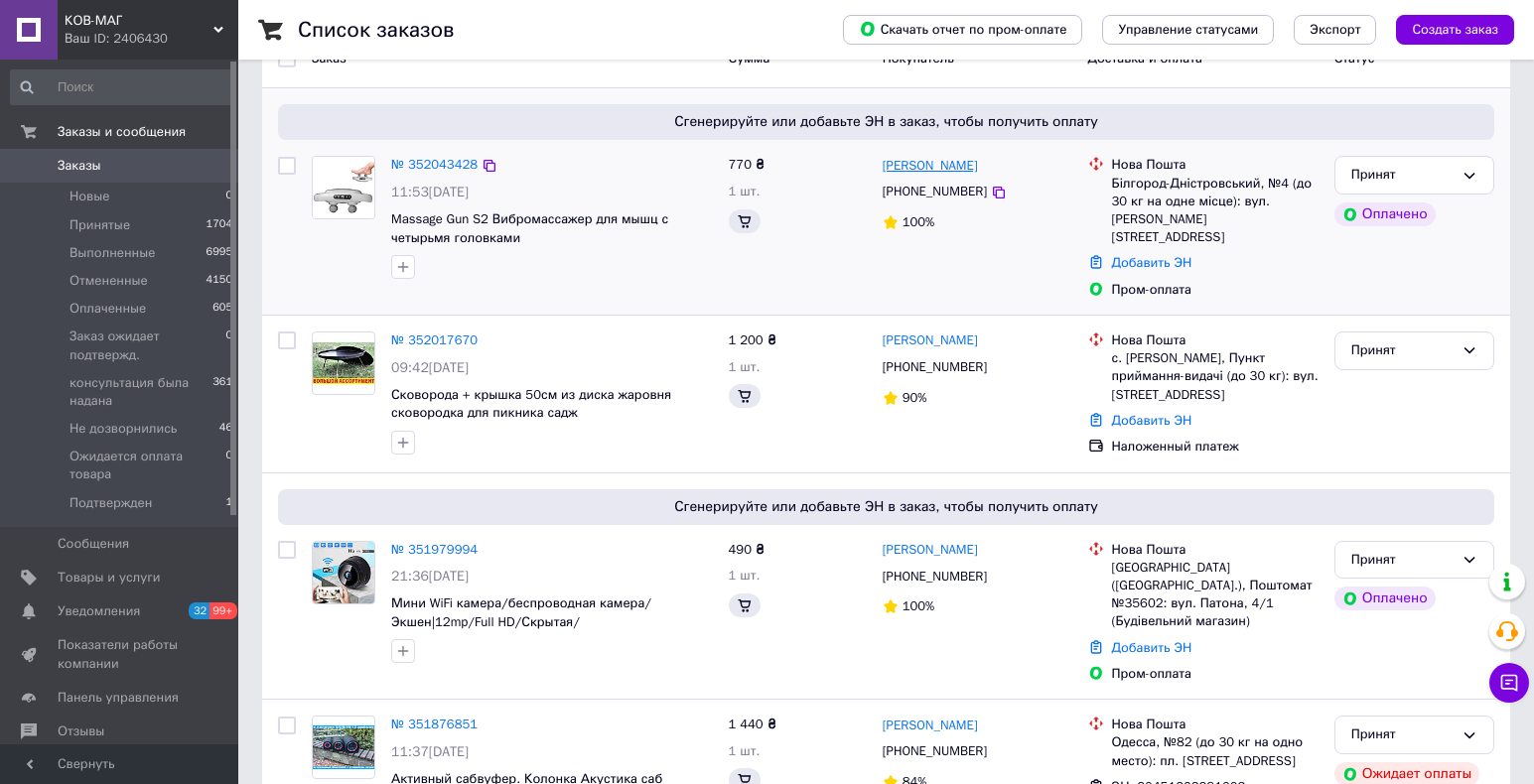 copy on "[PERSON_NAME]" 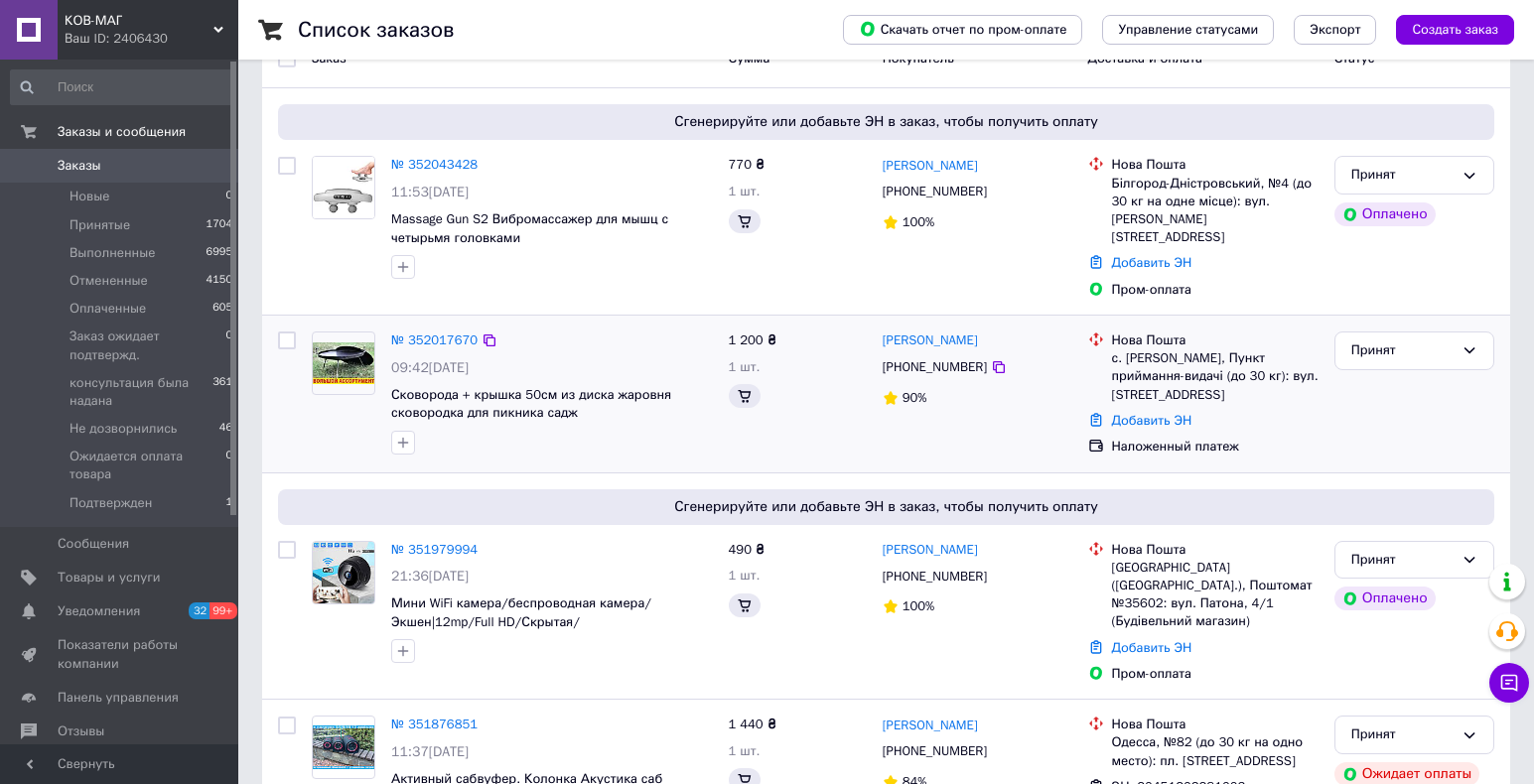 scroll, scrollTop: 397, scrollLeft: 0, axis: vertical 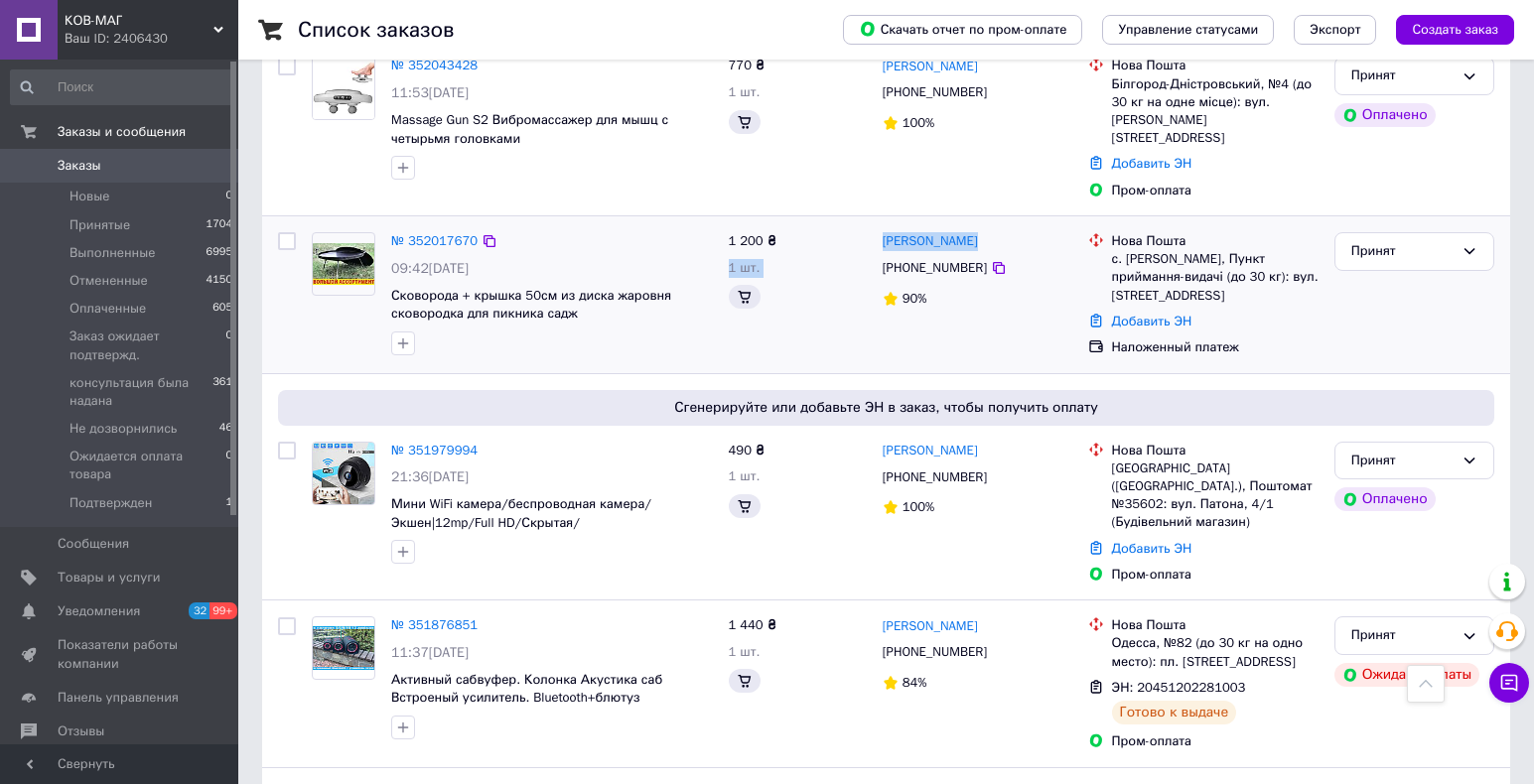 drag, startPoint x: 995, startPoint y: 223, endPoint x: 866, endPoint y: 224, distance: 129.00388 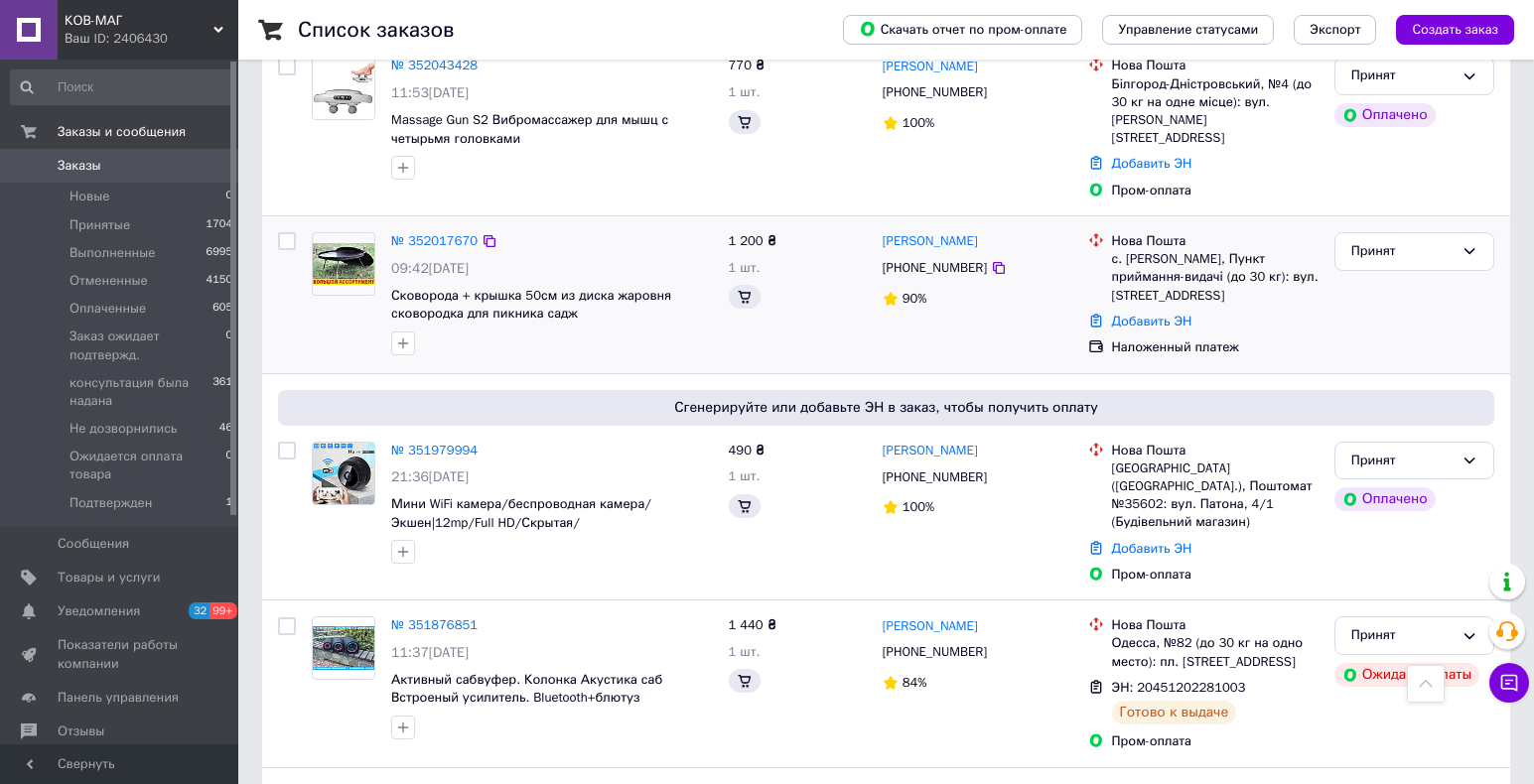 click on "[PERSON_NAME]" at bounding box center [977, 241] 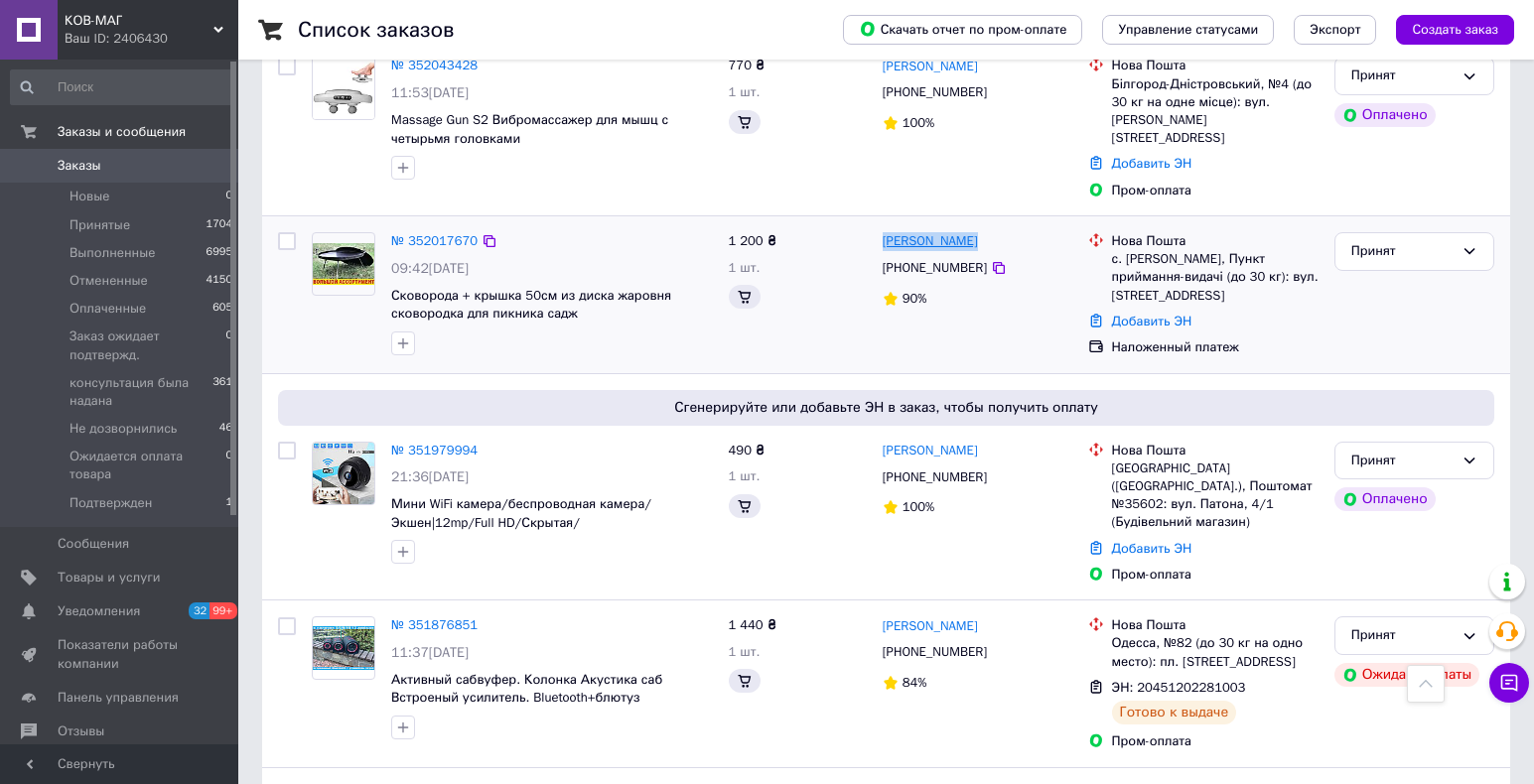 drag, startPoint x: 1009, startPoint y: 231, endPoint x: 885, endPoint y: 220, distance: 124.48695 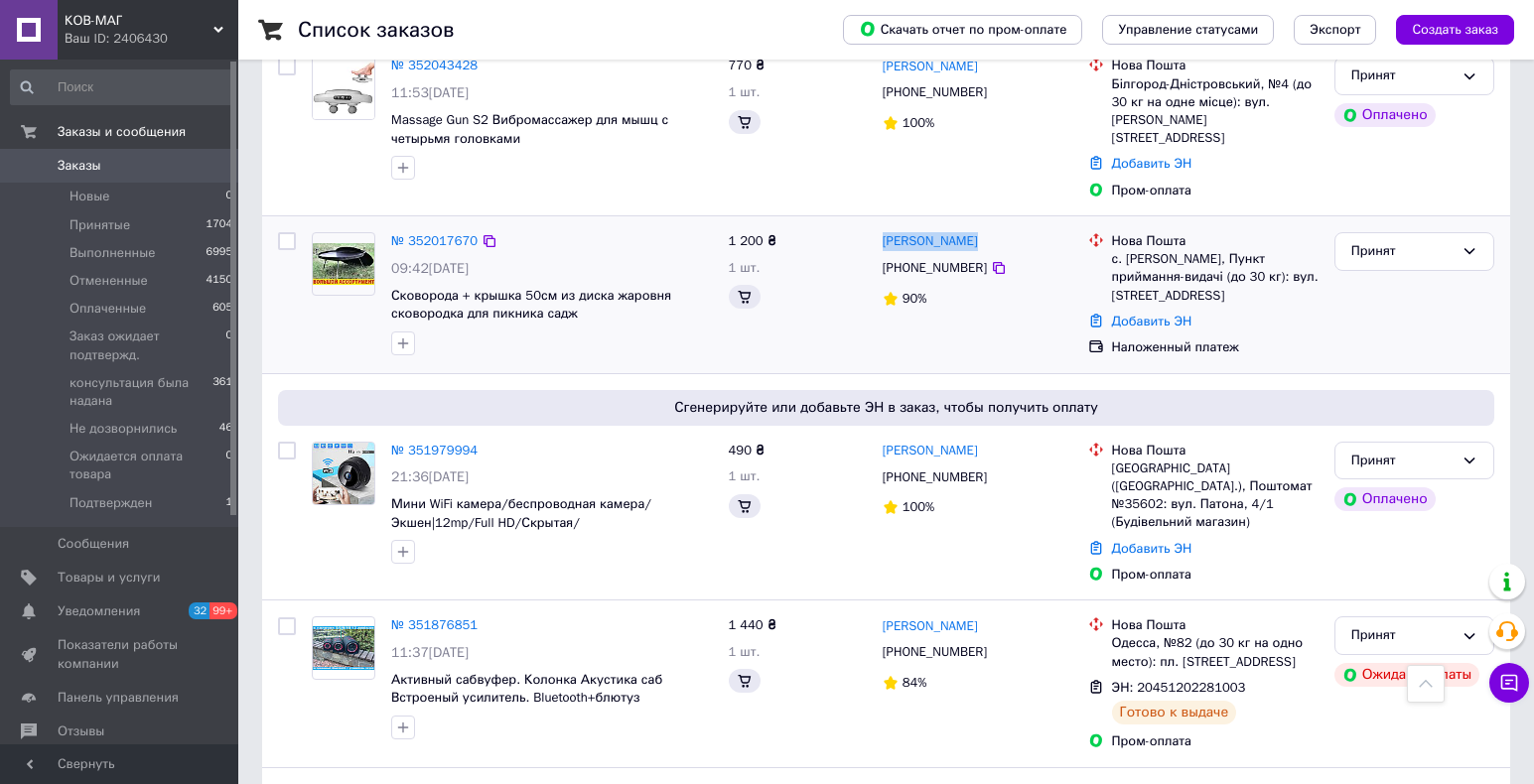 copy on "[PERSON_NAME]" 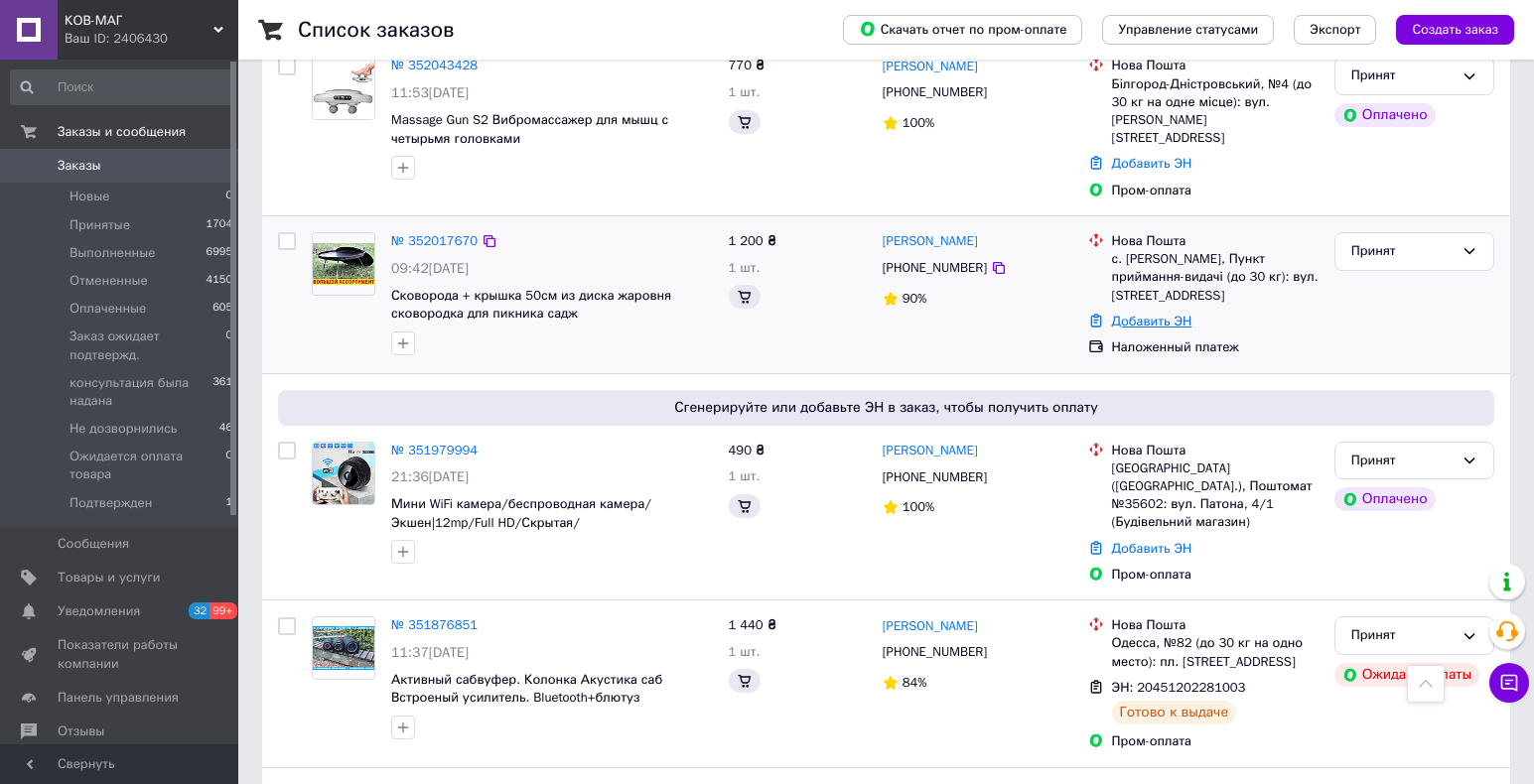 click on "Добавить ЭН" at bounding box center [1152, 321] 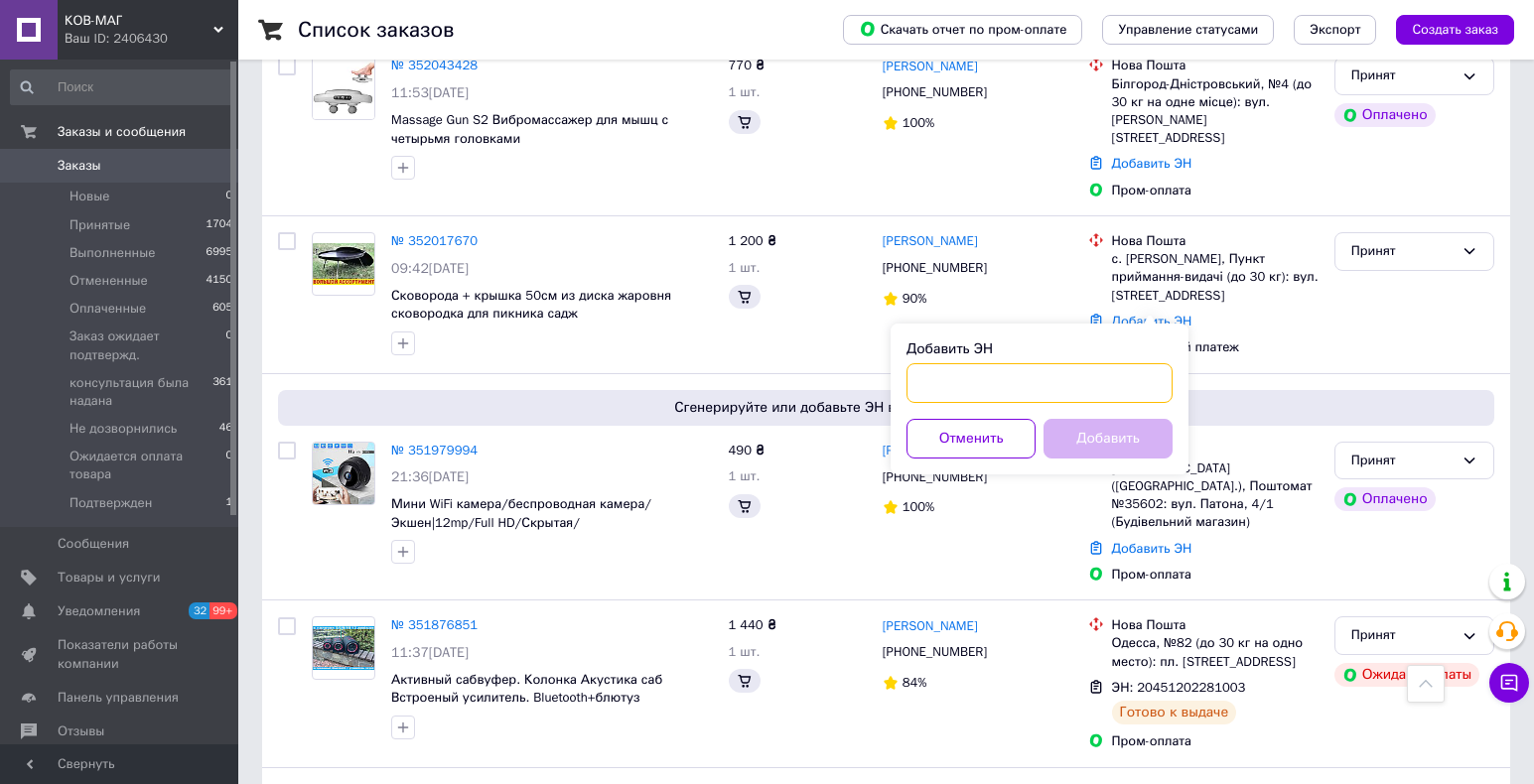 click on "Добавить ЭН" at bounding box center [1040, 383] 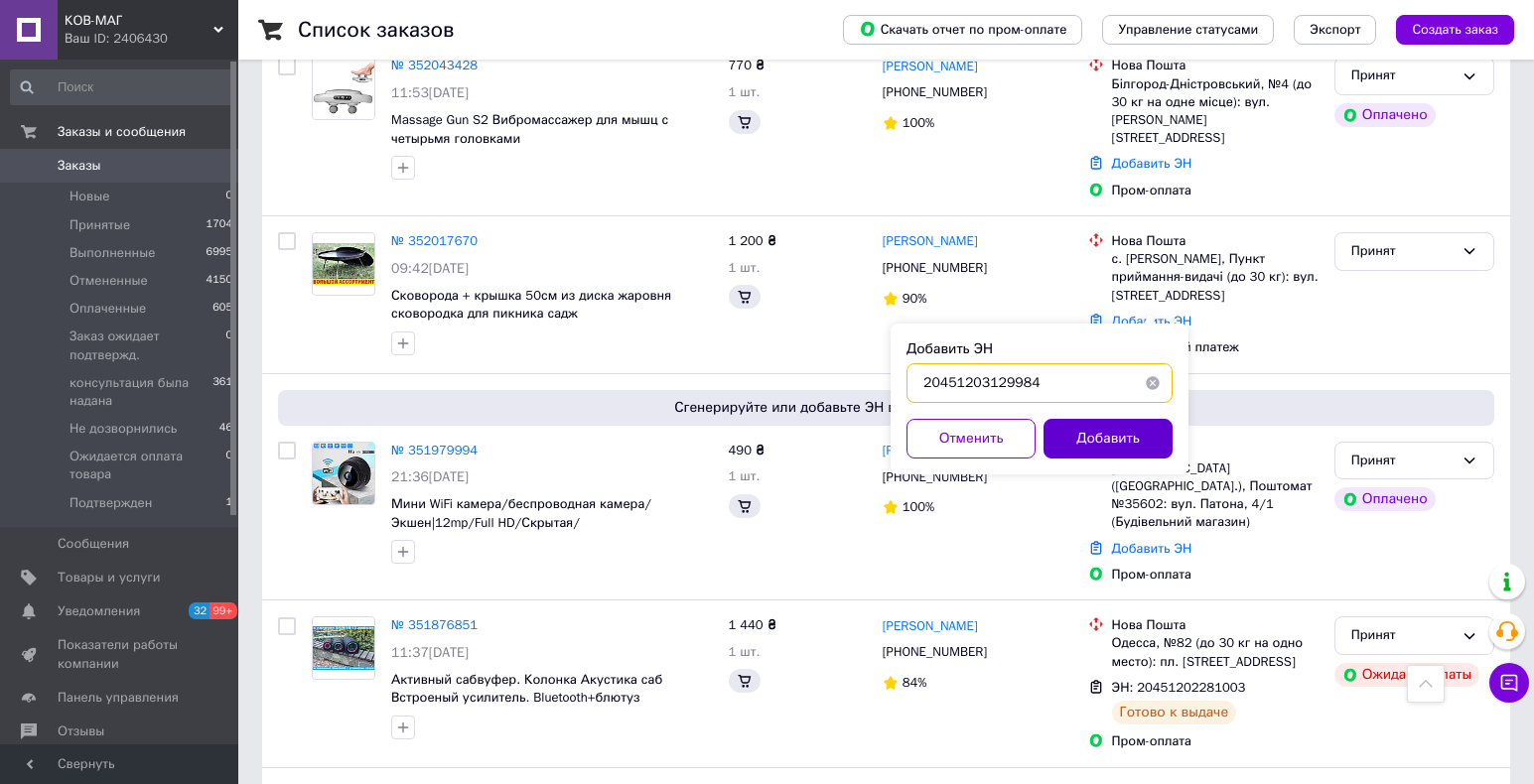 type on "20451203129984" 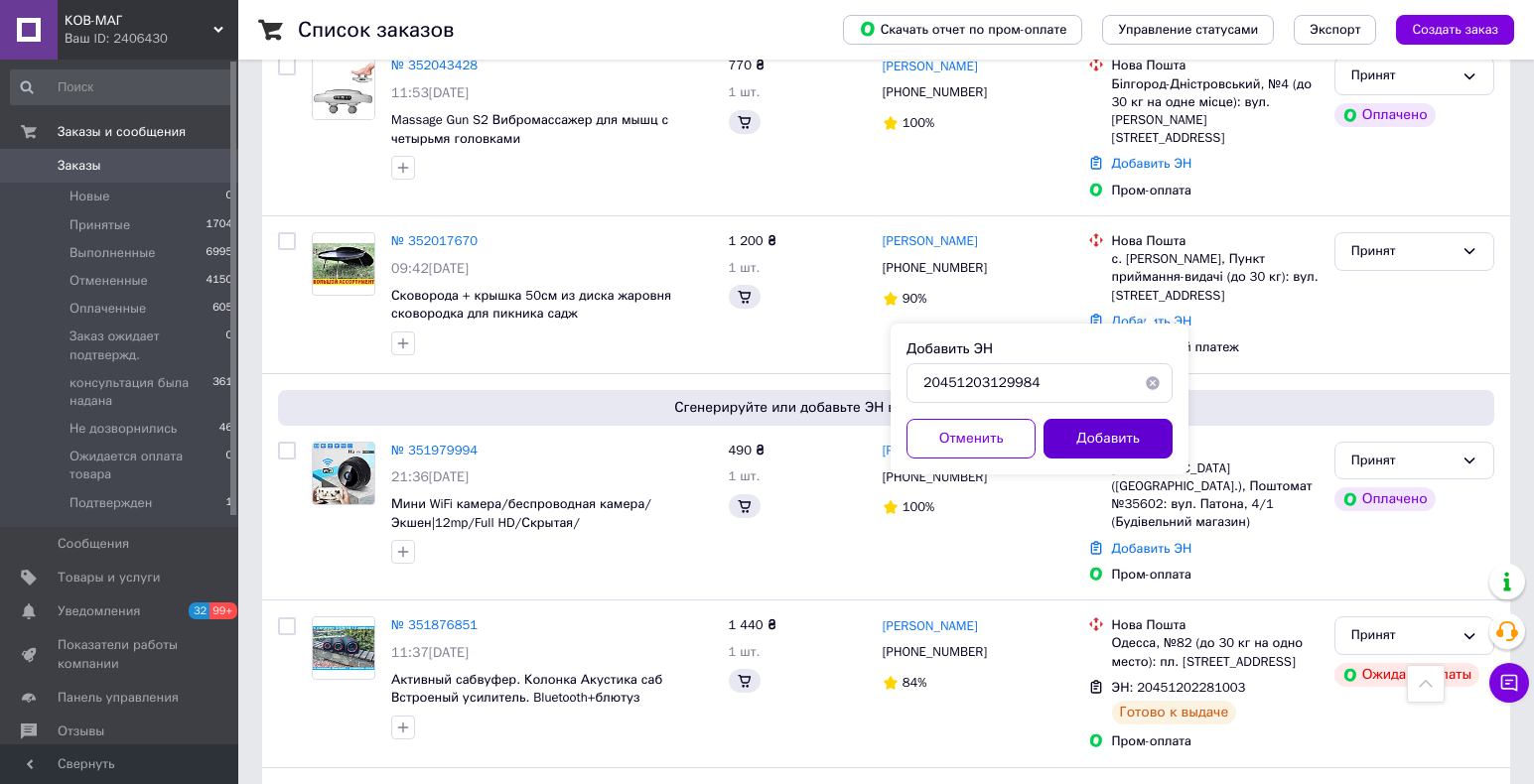 click on "Добавить" at bounding box center [1108, 439] 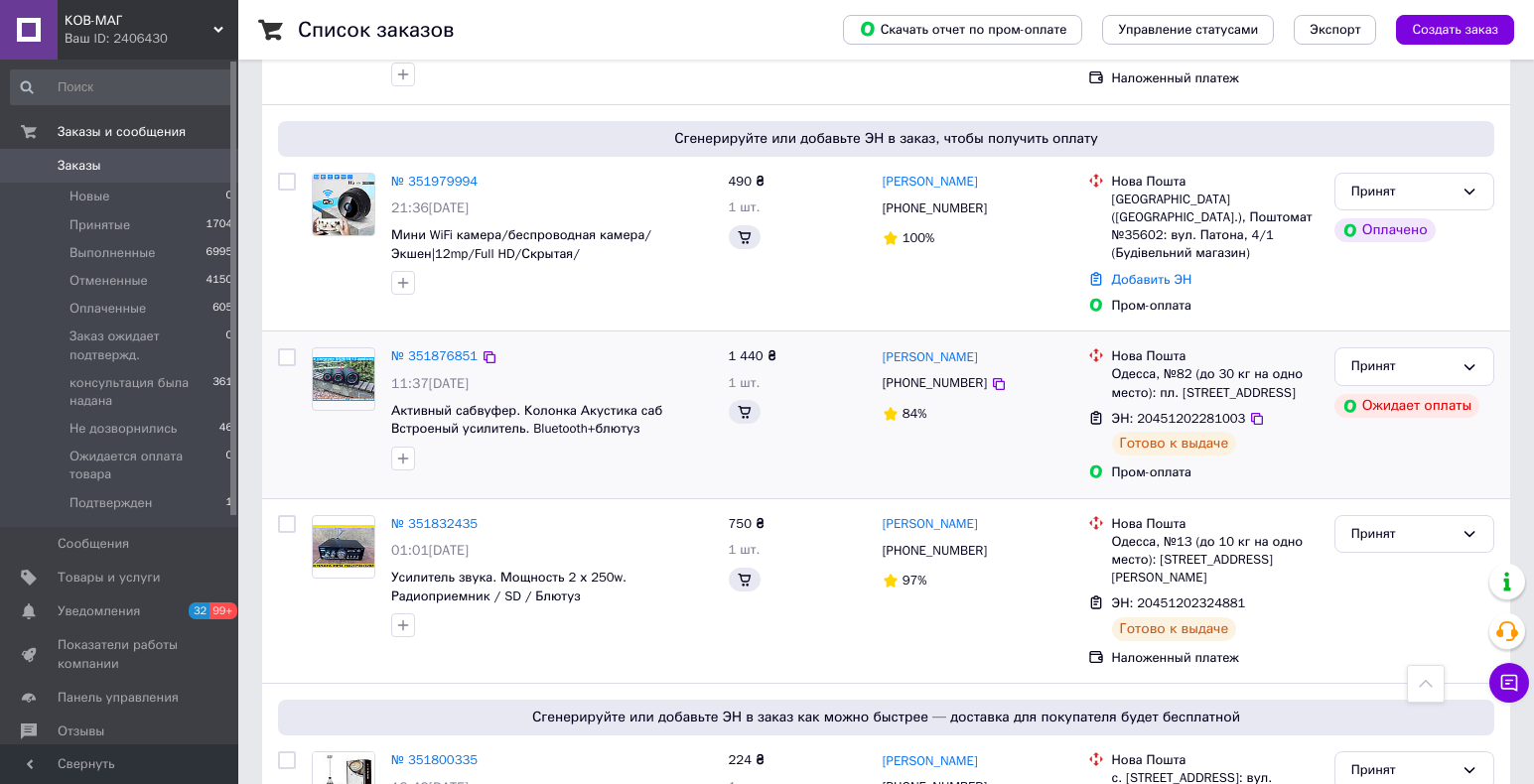 scroll, scrollTop: 695, scrollLeft: 0, axis: vertical 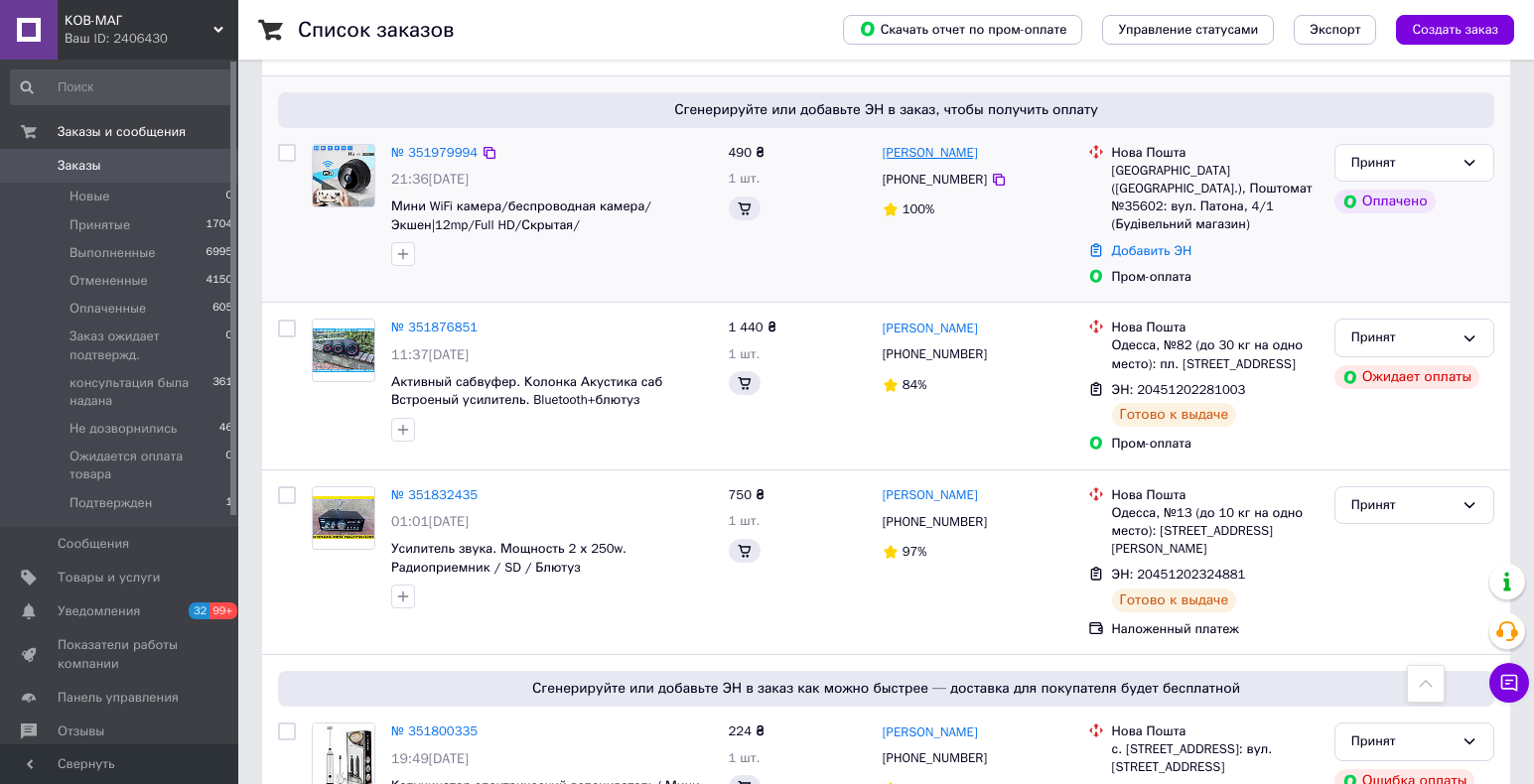 drag, startPoint x: 1039, startPoint y: 139, endPoint x: 882, endPoint y: 139, distance: 157 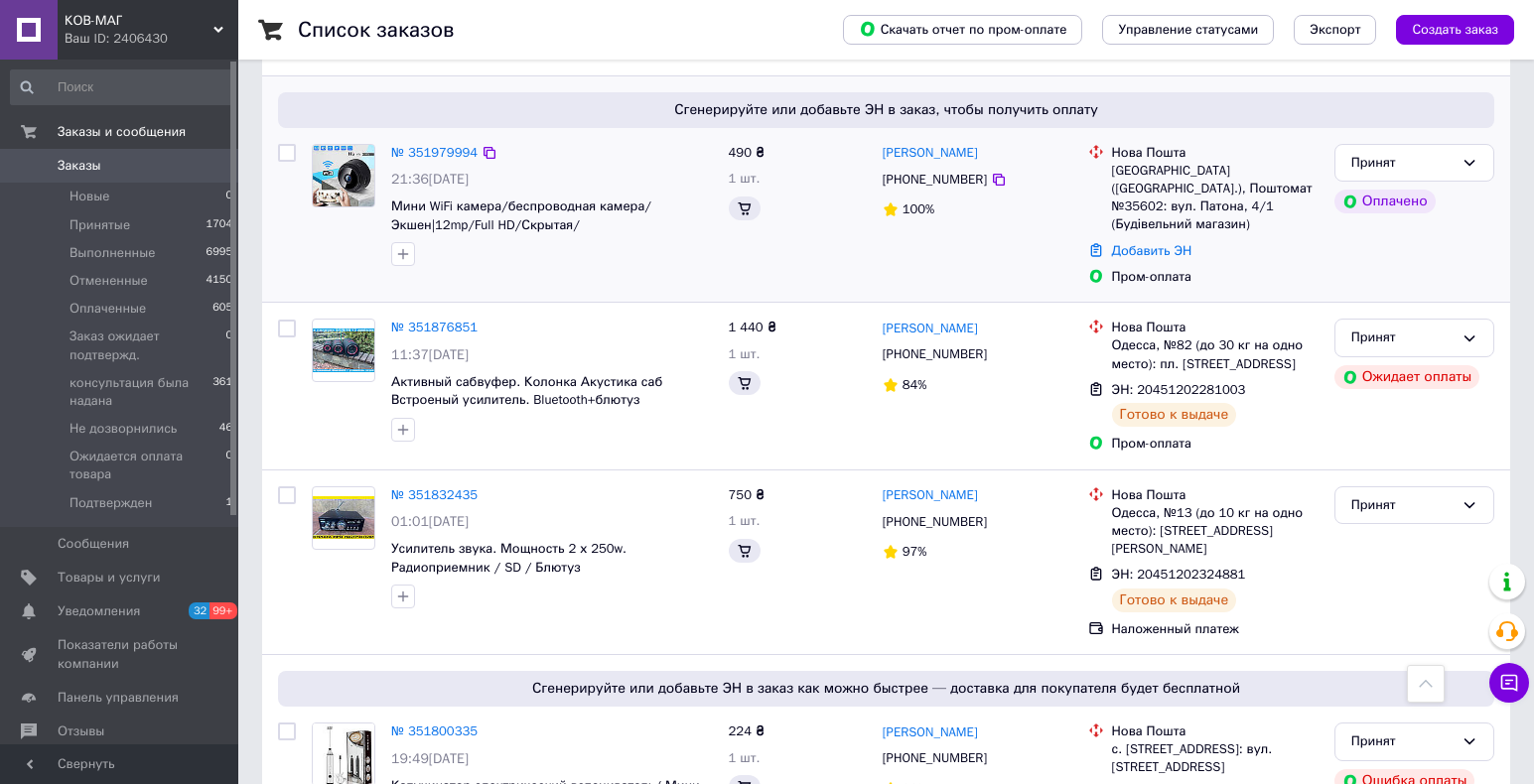 copy on "[PERSON_NAME]" 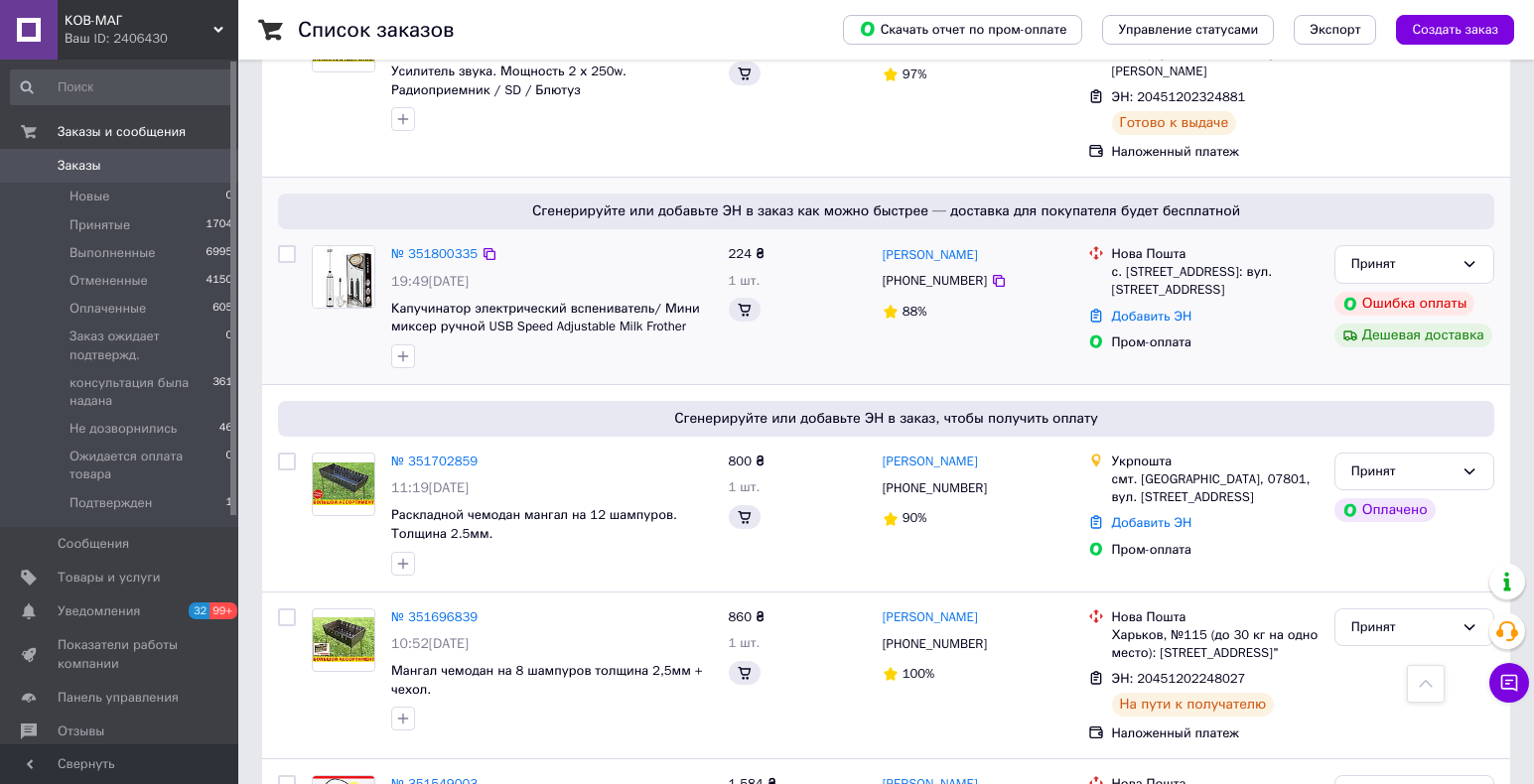 scroll, scrollTop: 1290, scrollLeft: 0, axis: vertical 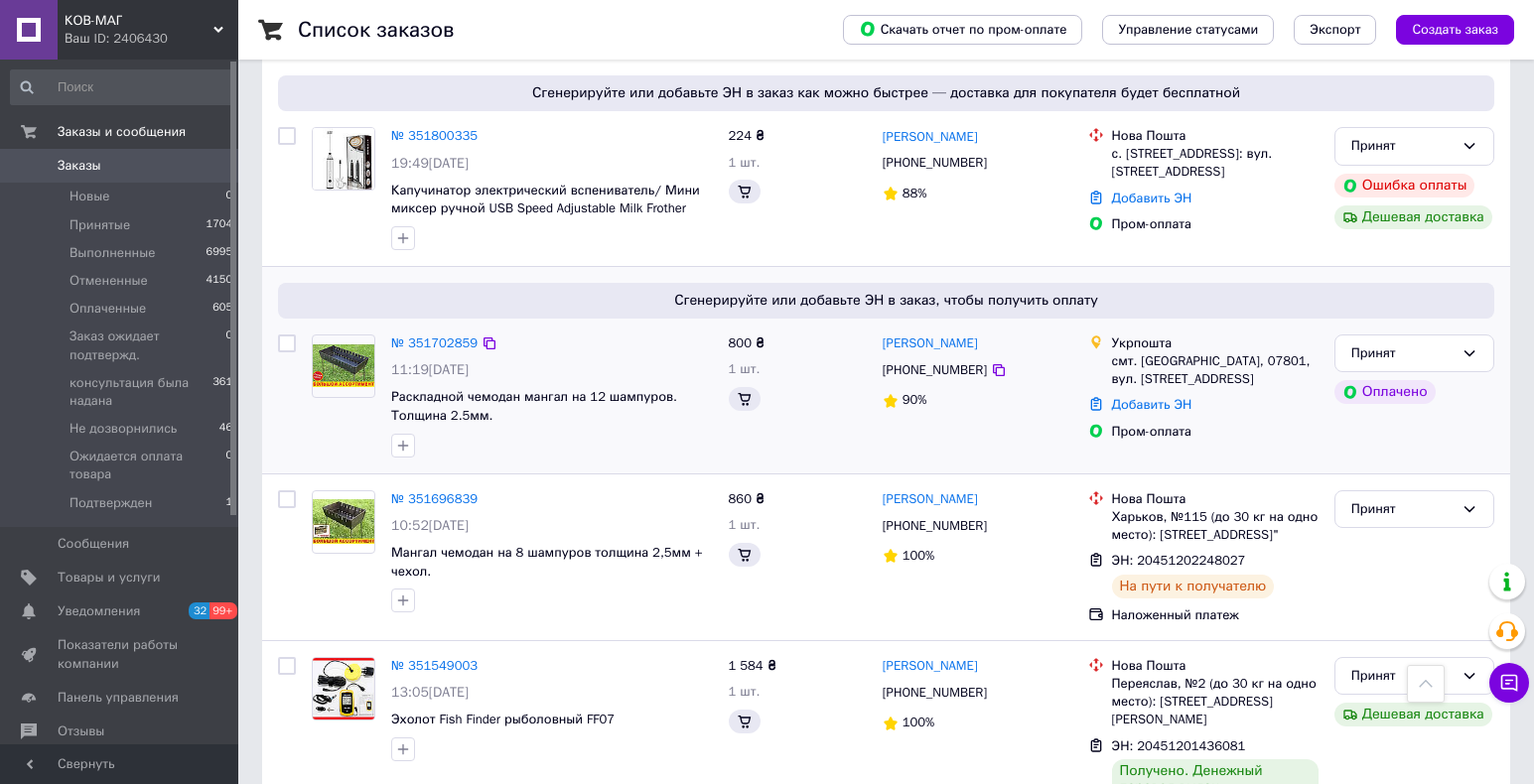 drag, startPoint x: 991, startPoint y: 291, endPoint x: 881, endPoint y: 294, distance: 110.040901 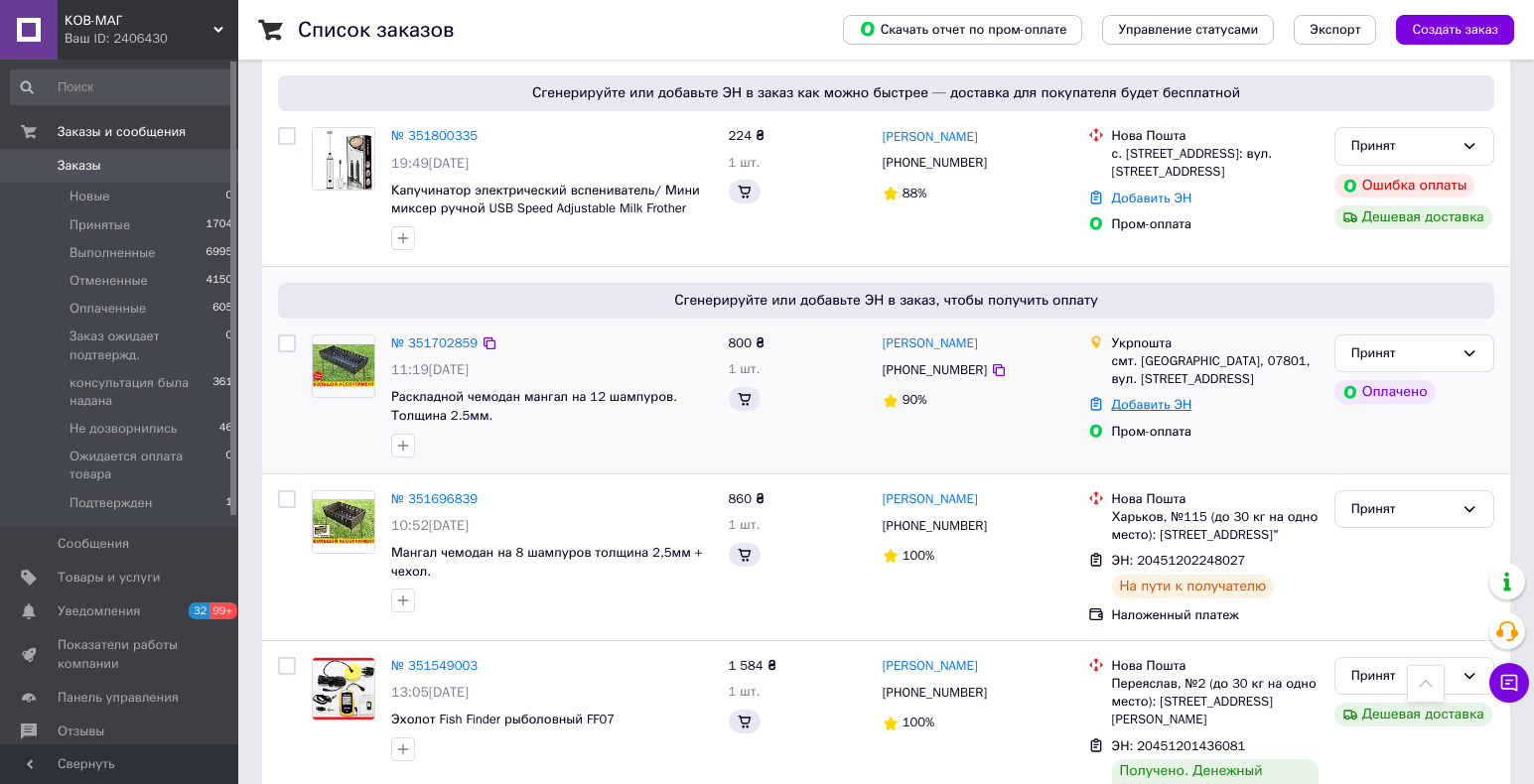 click on "Добавить ЭН" at bounding box center [1152, 404] 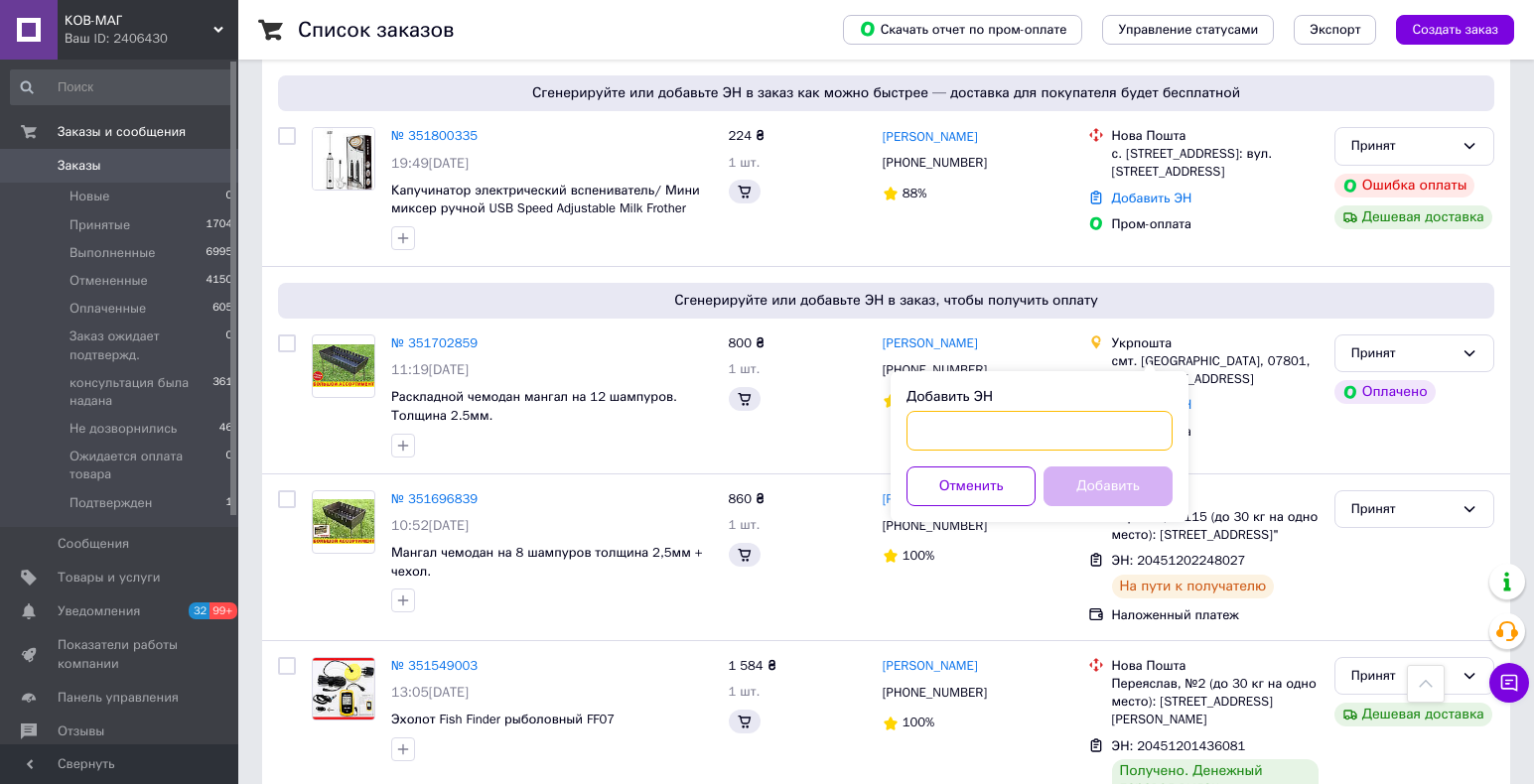click on "Добавить ЭН" at bounding box center [1040, 431] 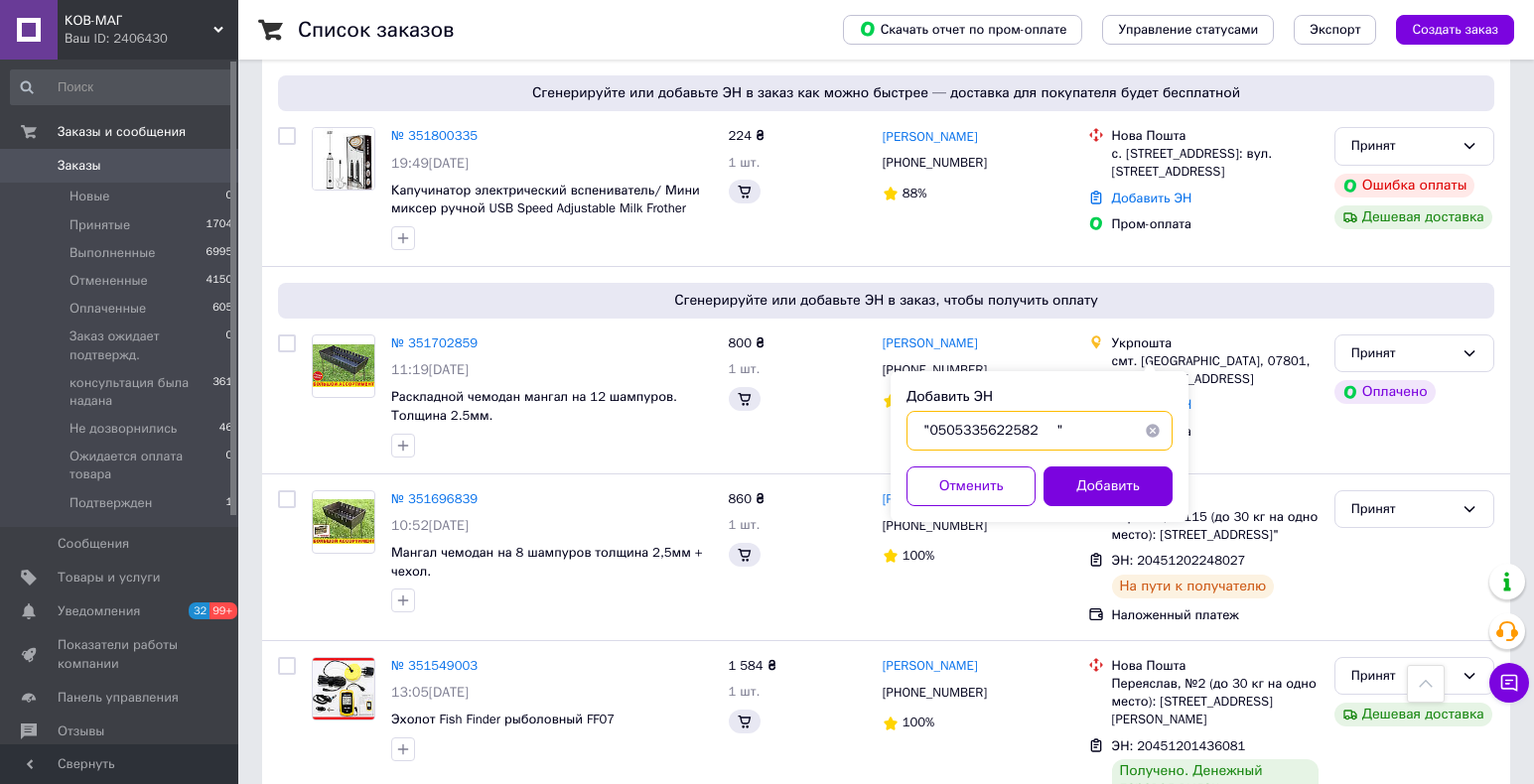 click on ""0505335622582	"" at bounding box center (1040, 431) 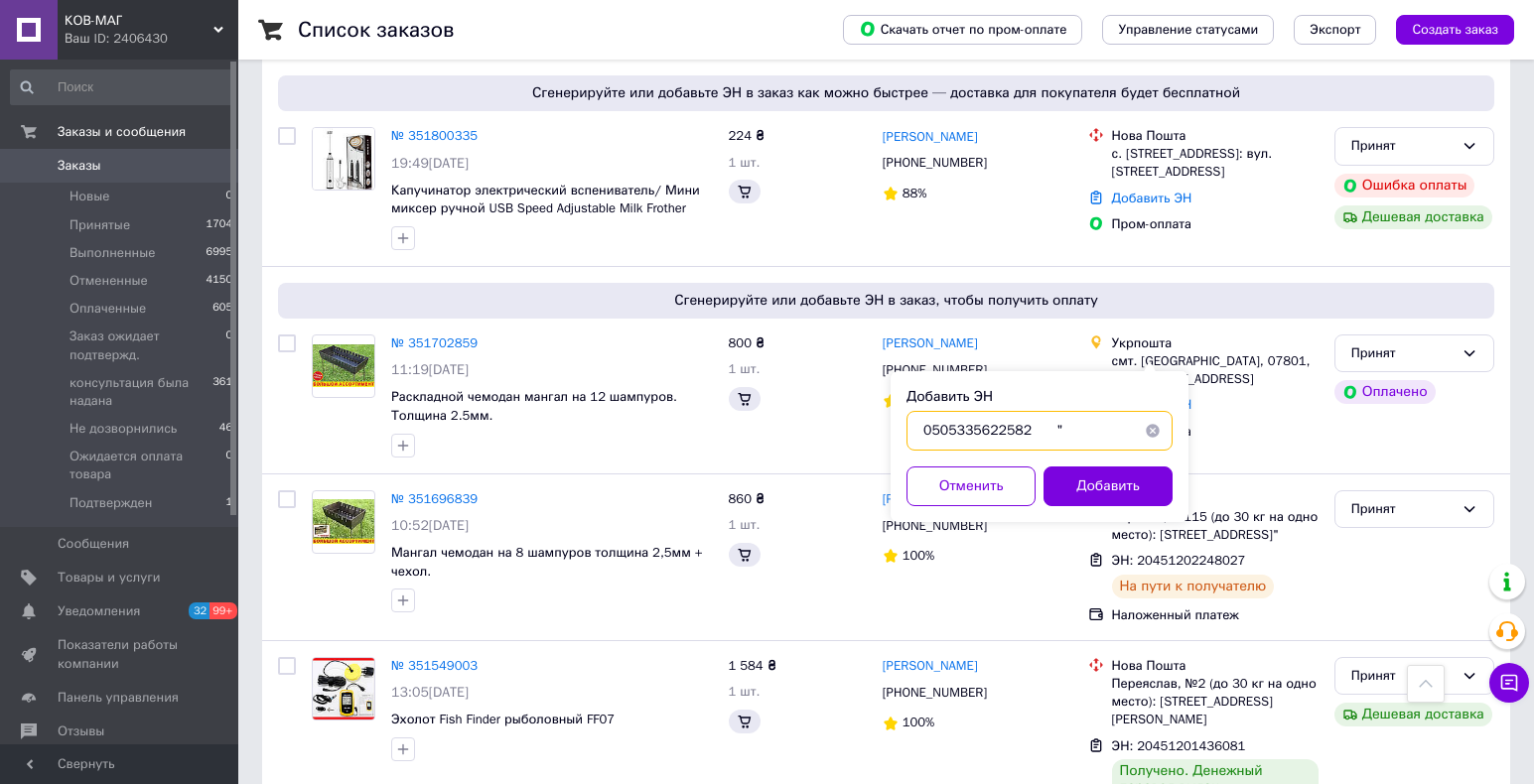 click on "0505335622582	"" at bounding box center [1040, 431] 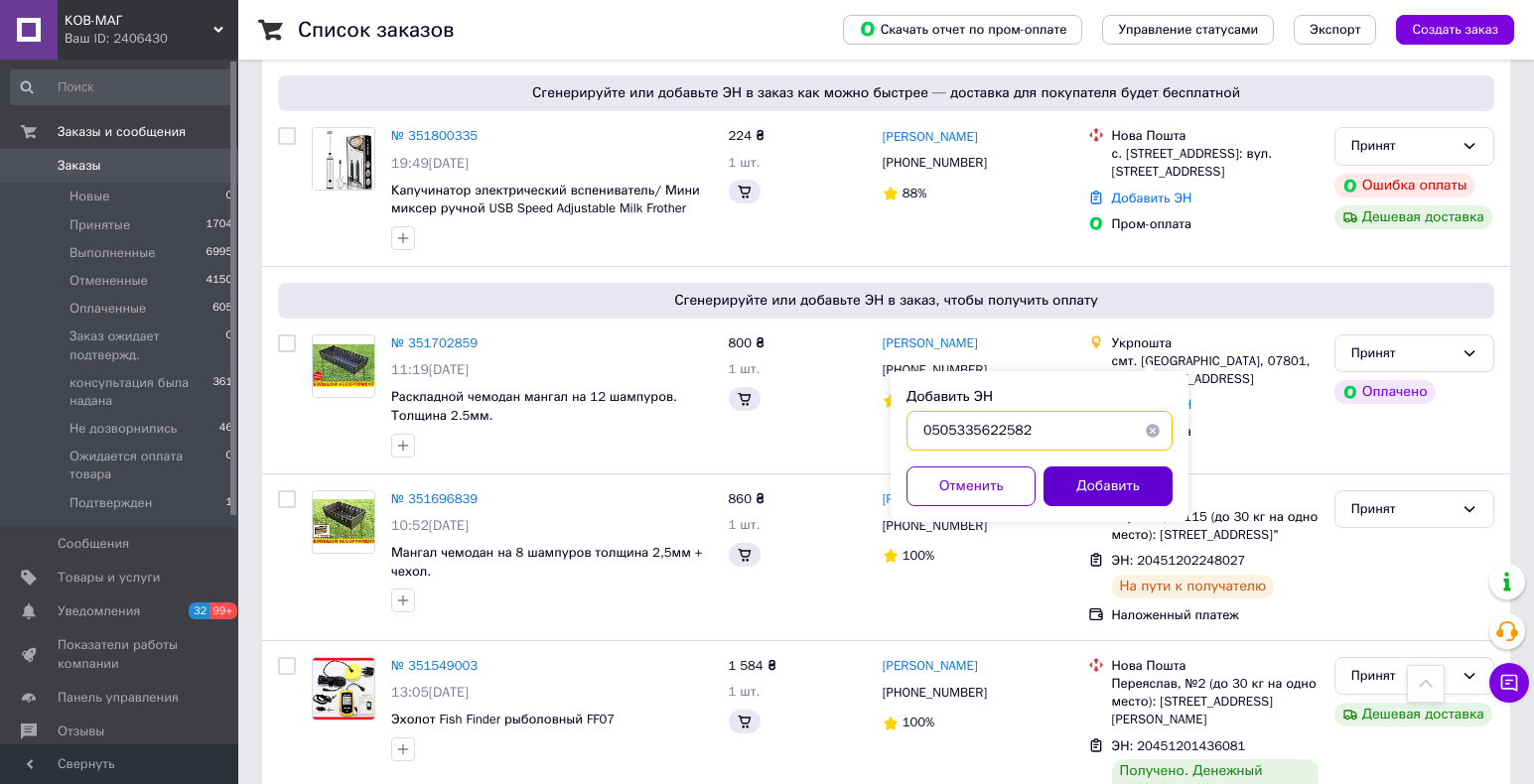 type on "0505335622582" 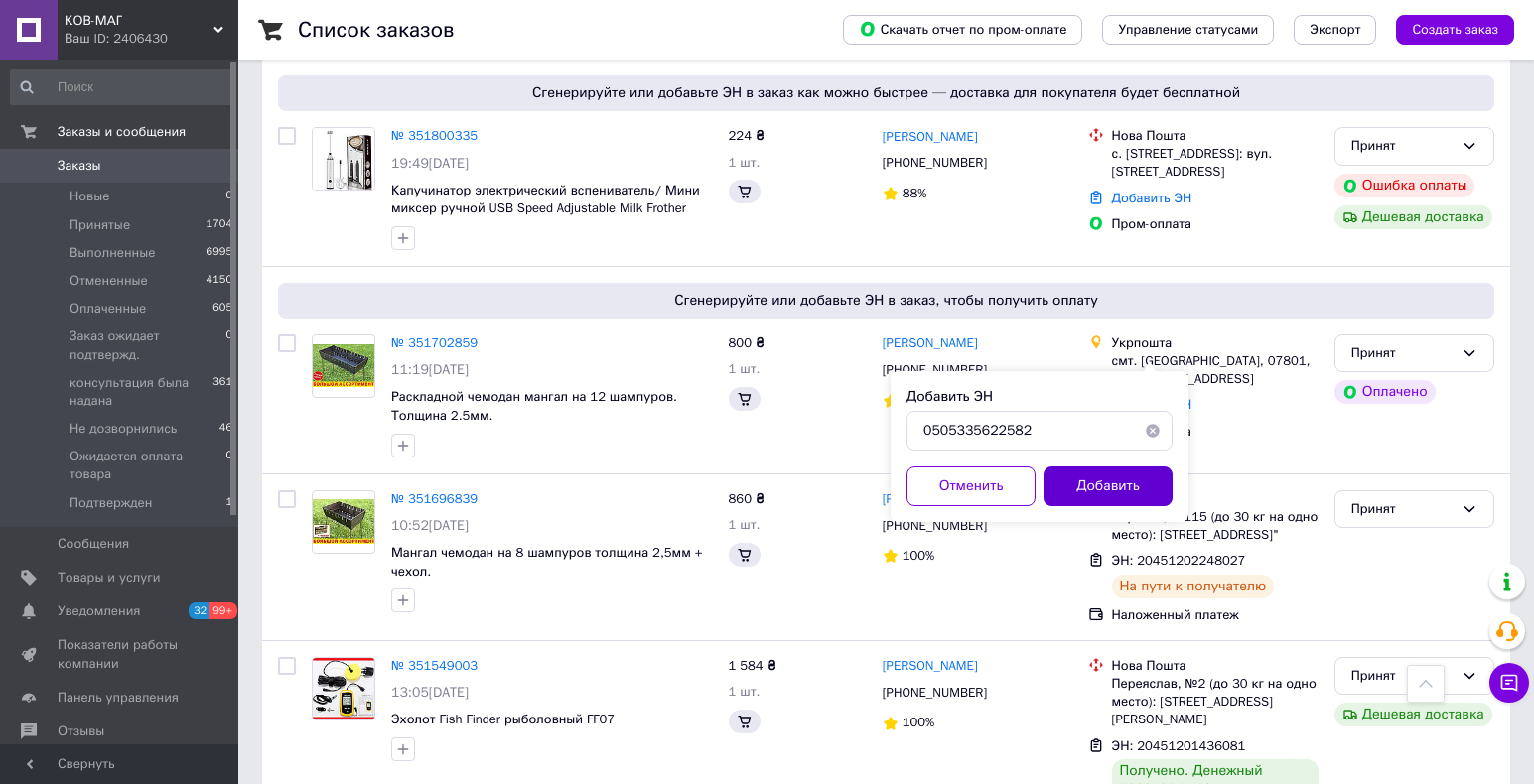 click on "Добавить" at bounding box center (1108, 486) 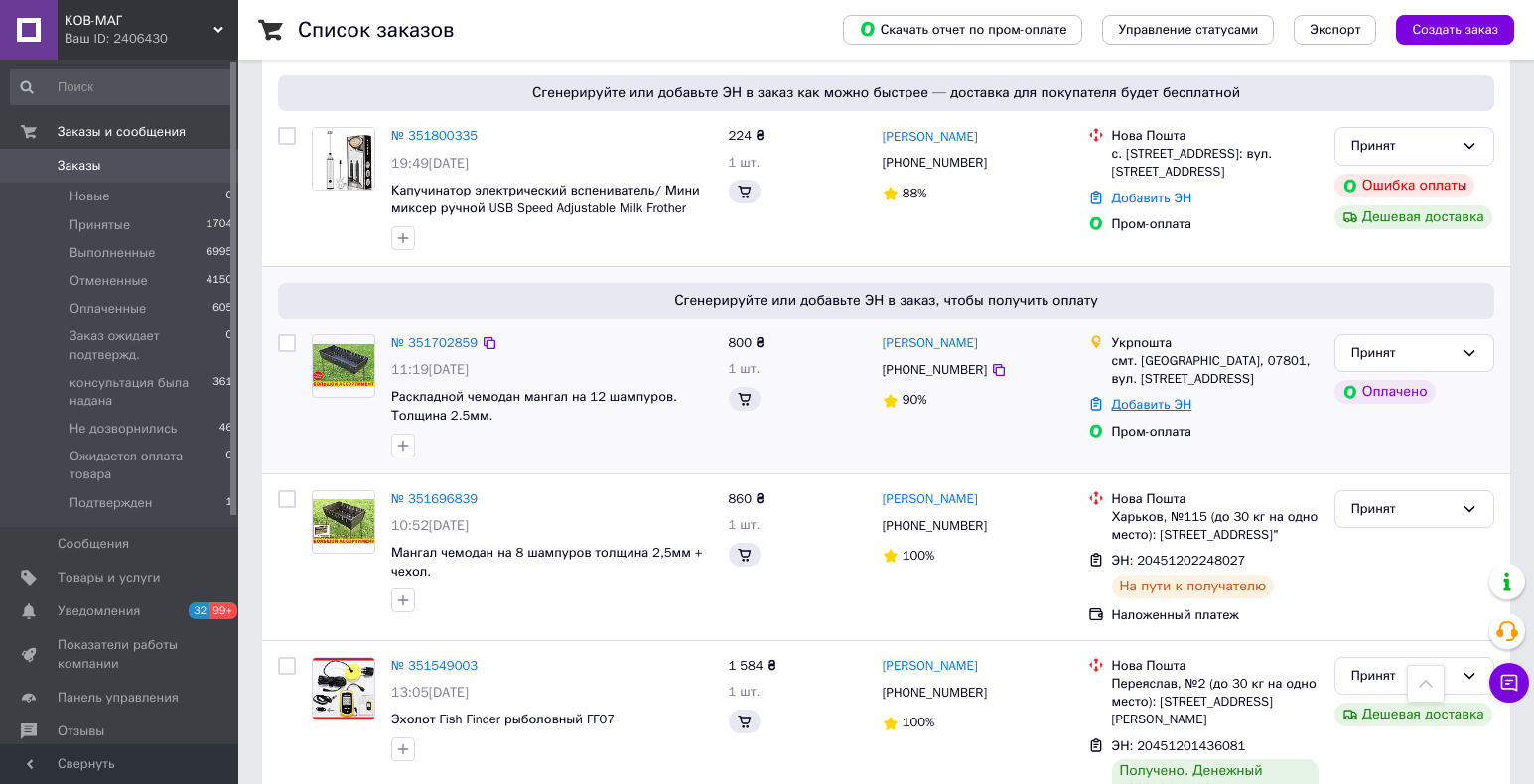 click on "Добавить ЭН" at bounding box center (1152, 404) 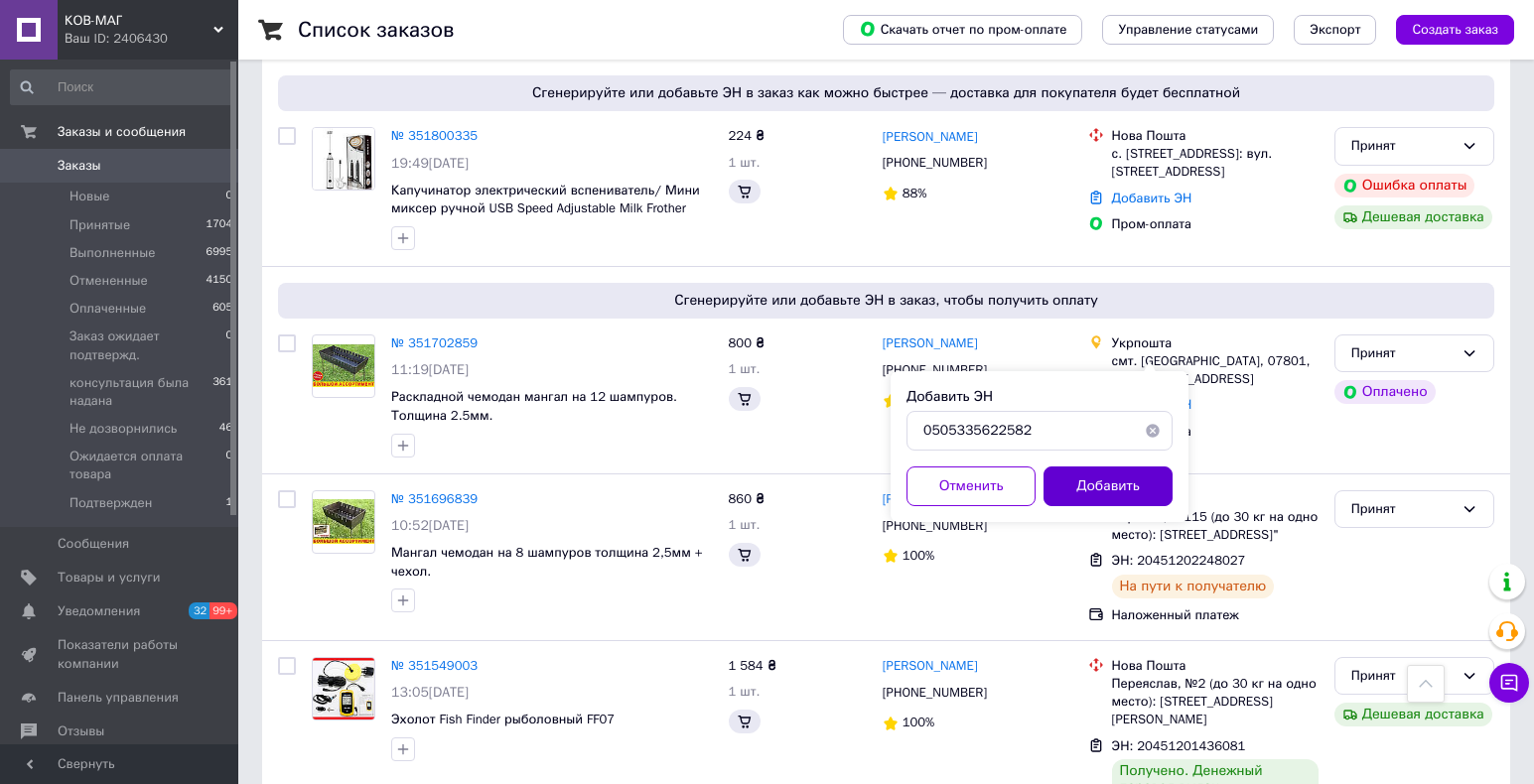 click on "Добавить" at bounding box center [1108, 486] 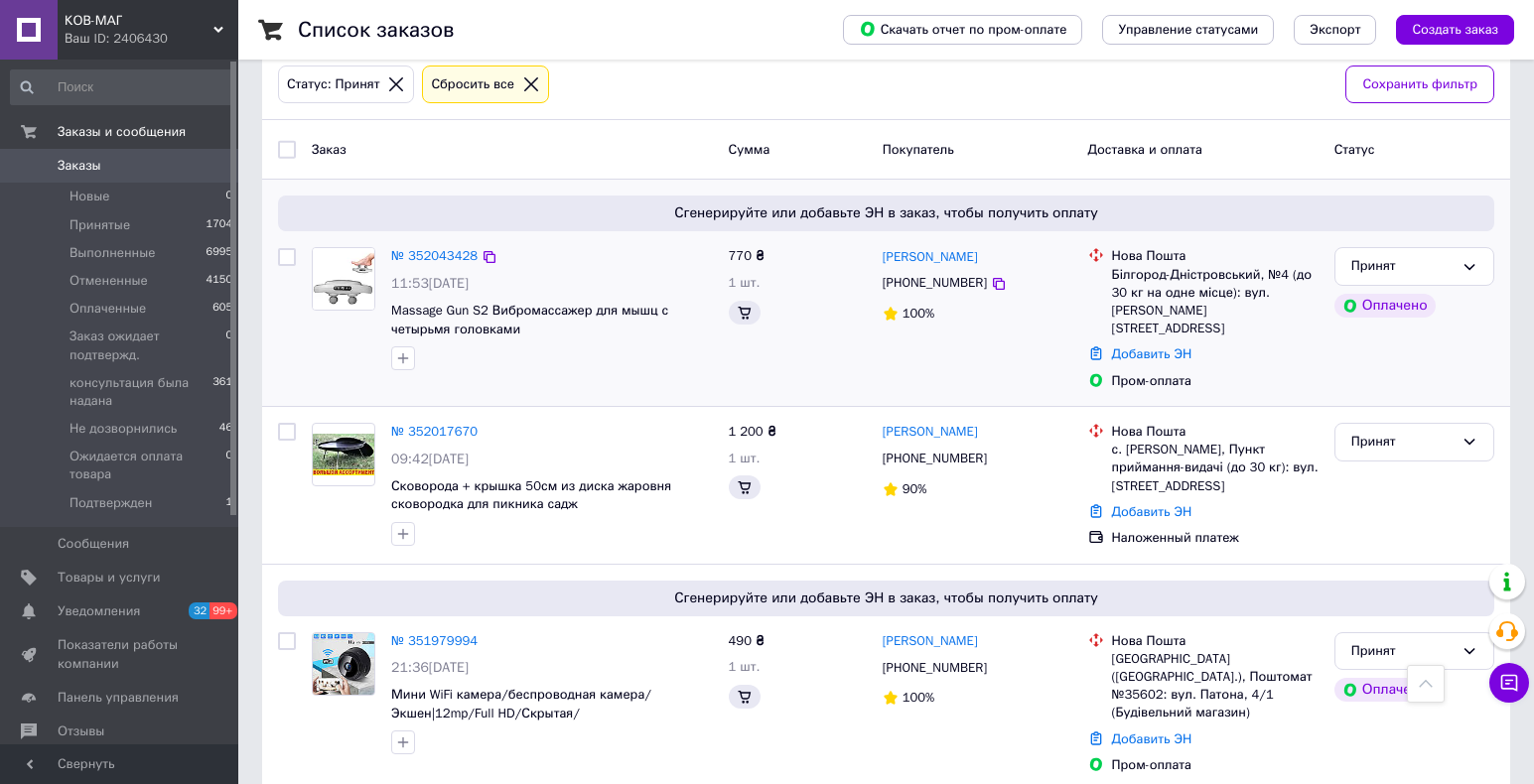 scroll, scrollTop: 0, scrollLeft: 0, axis: both 